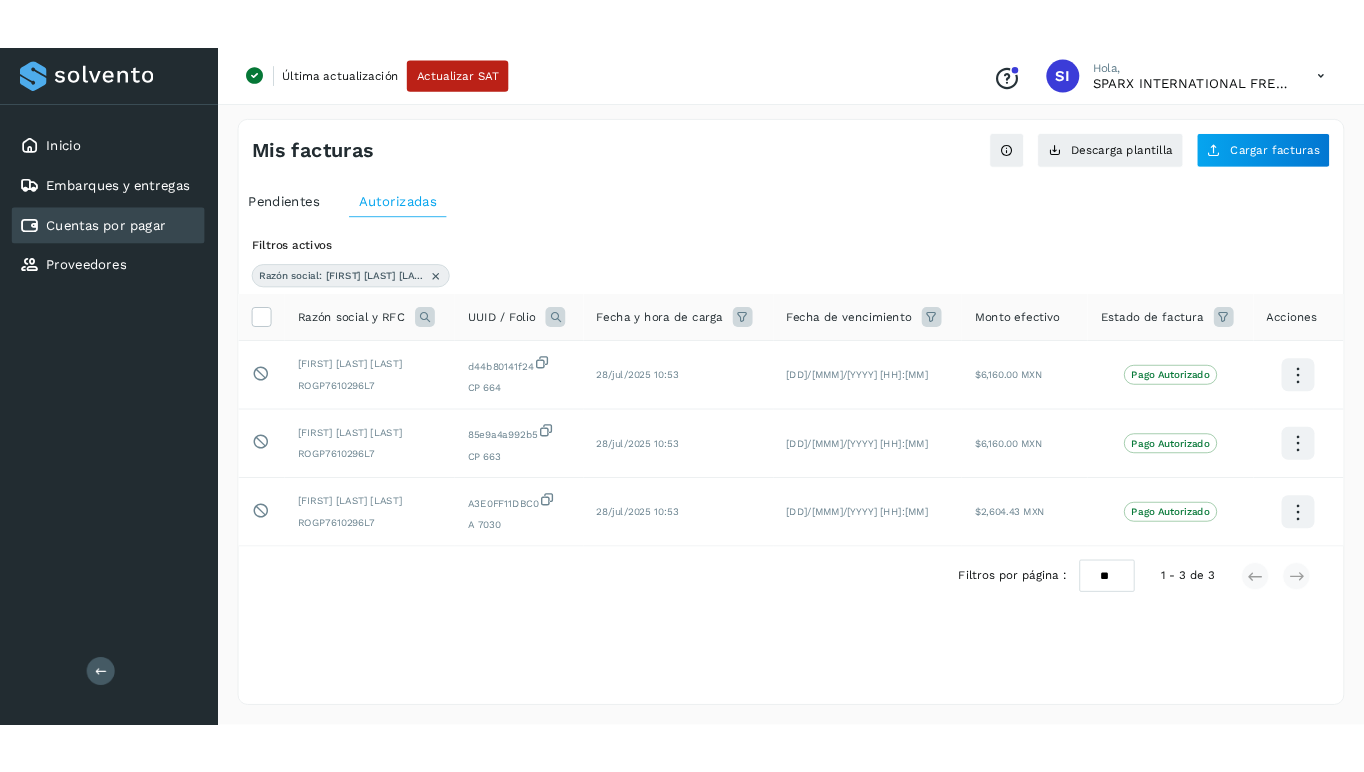 scroll, scrollTop: 0, scrollLeft: 0, axis: both 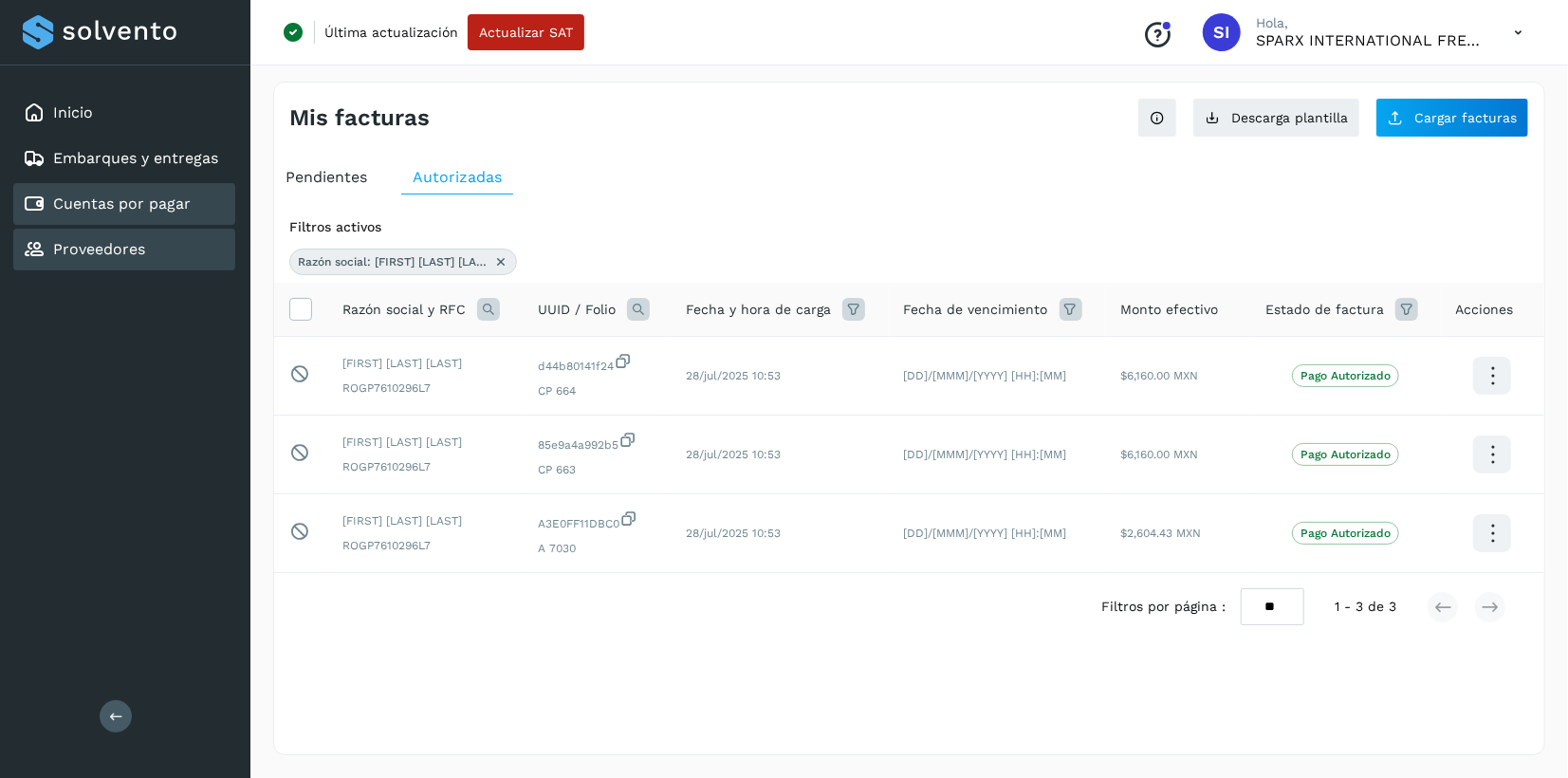 click on "Proveedores" at bounding box center (99, 249) 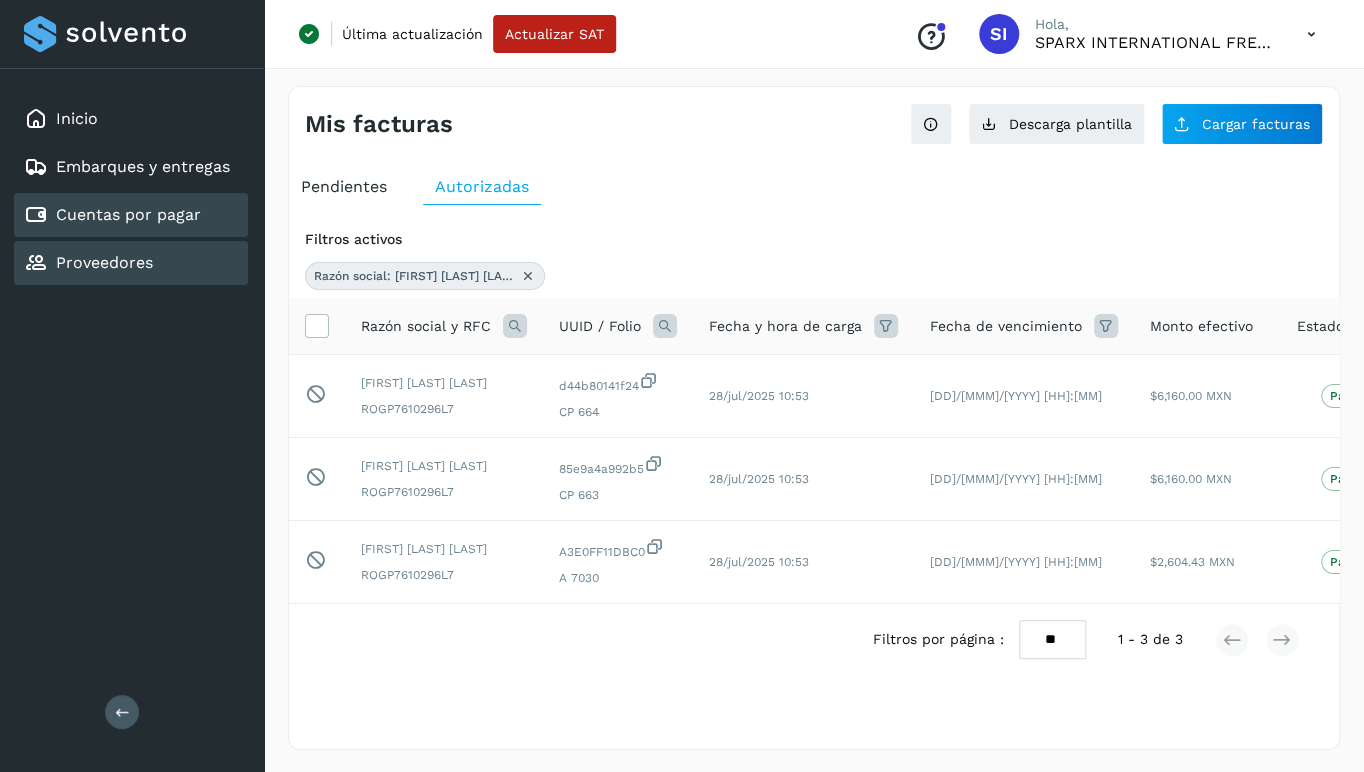 click on "Proveedores" at bounding box center [104, 262] 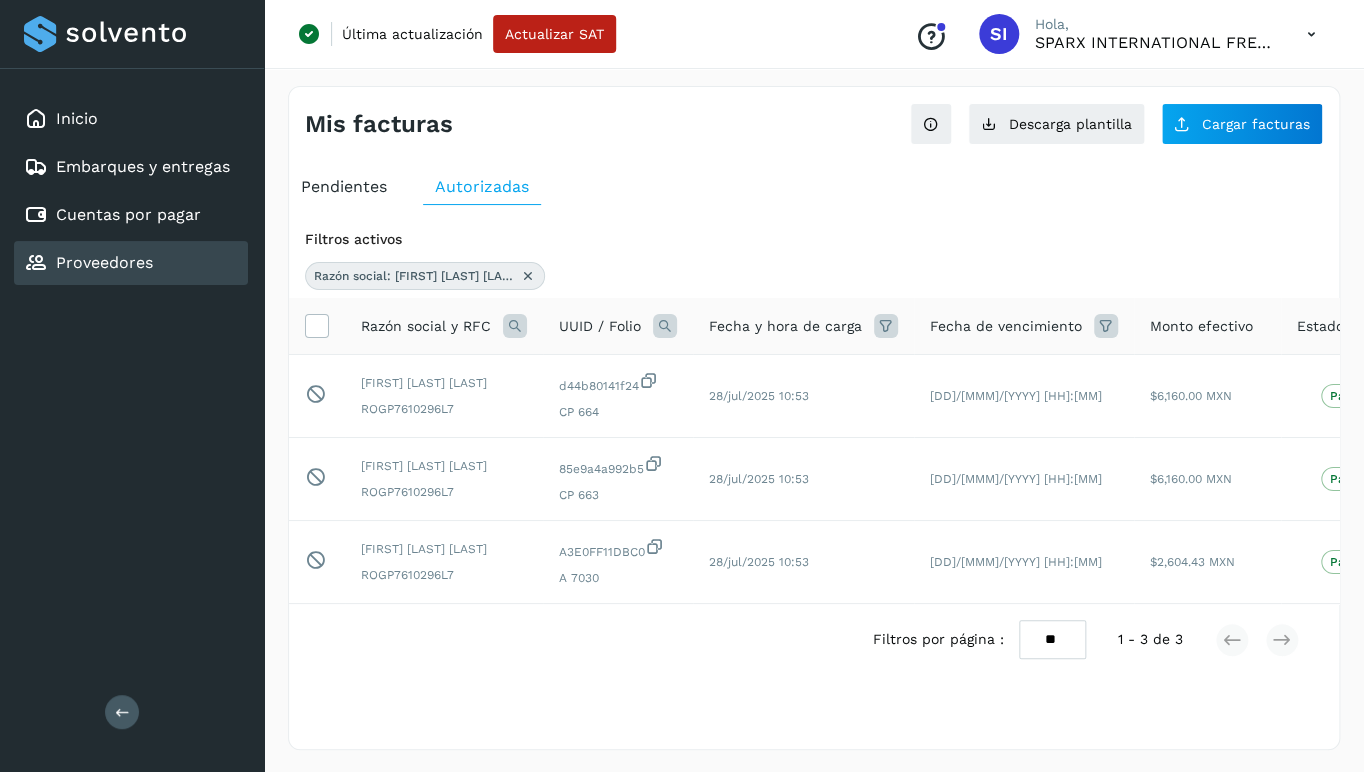 click on "Proveedores" at bounding box center [104, 262] 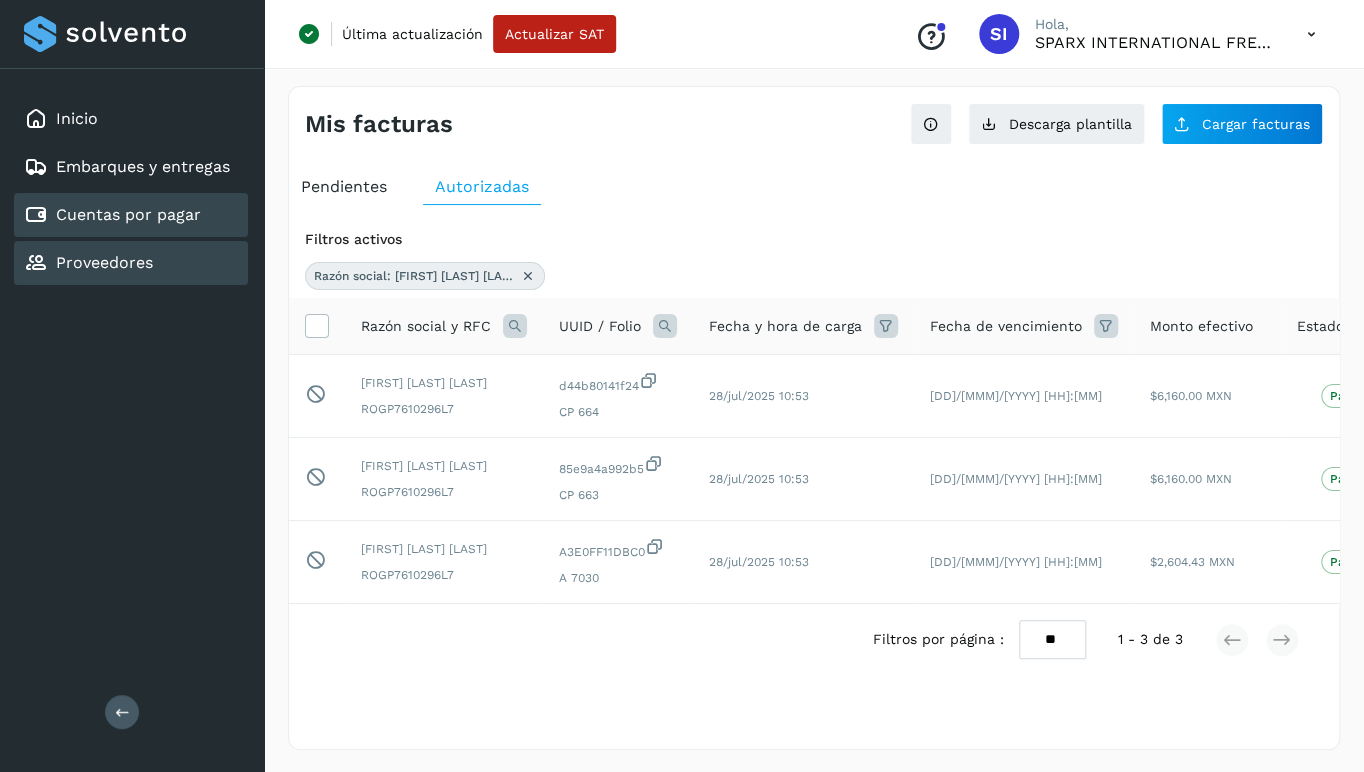 click on "Cuentas por pagar" at bounding box center [128, 214] 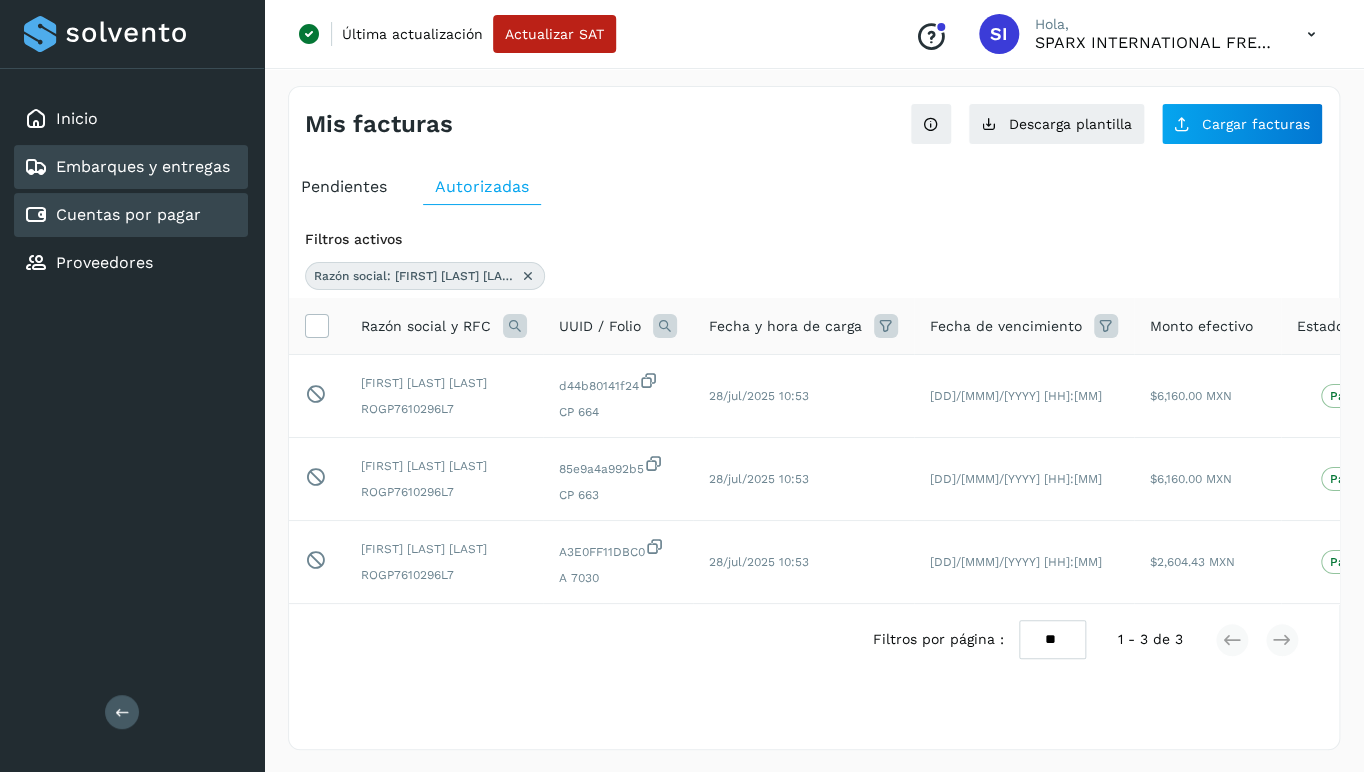 click on "Embarques y entregas" at bounding box center [143, 166] 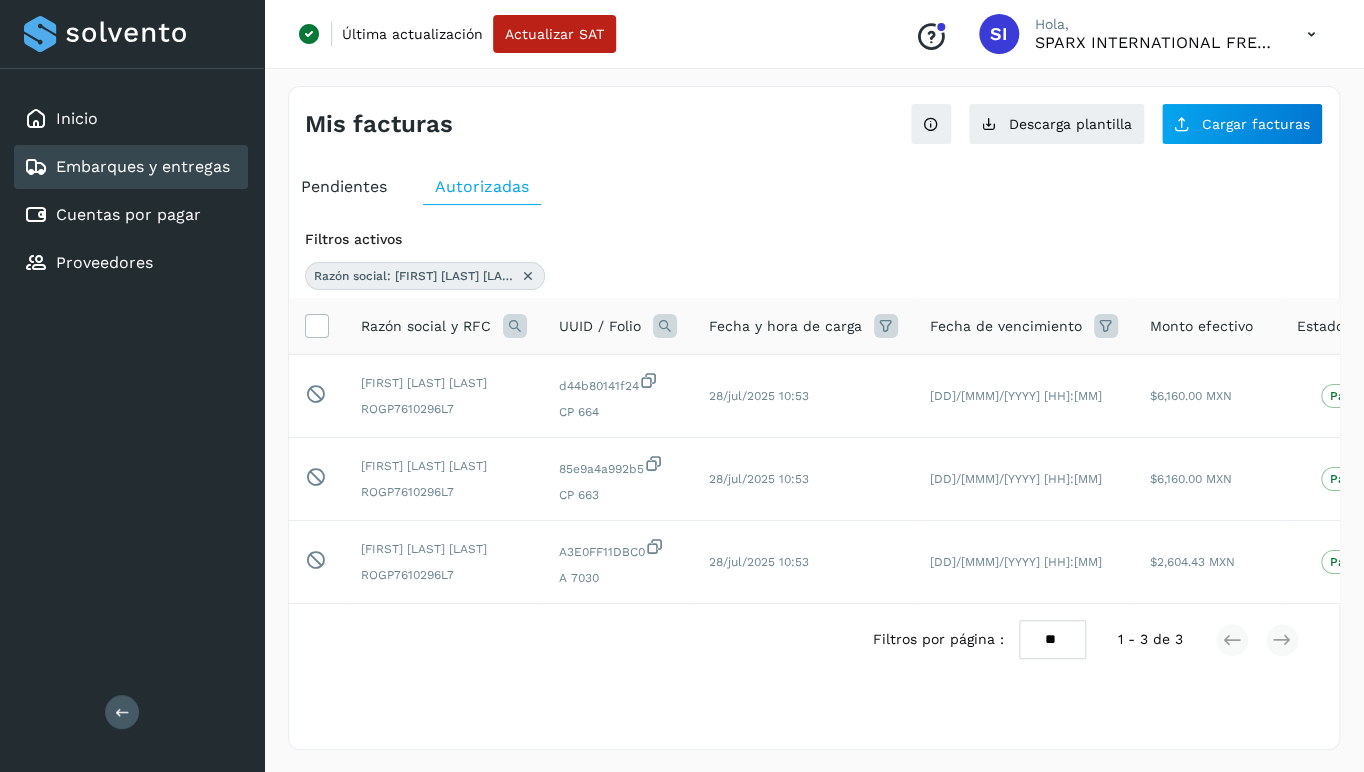 click on "Embarques y entregas" at bounding box center (143, 166) 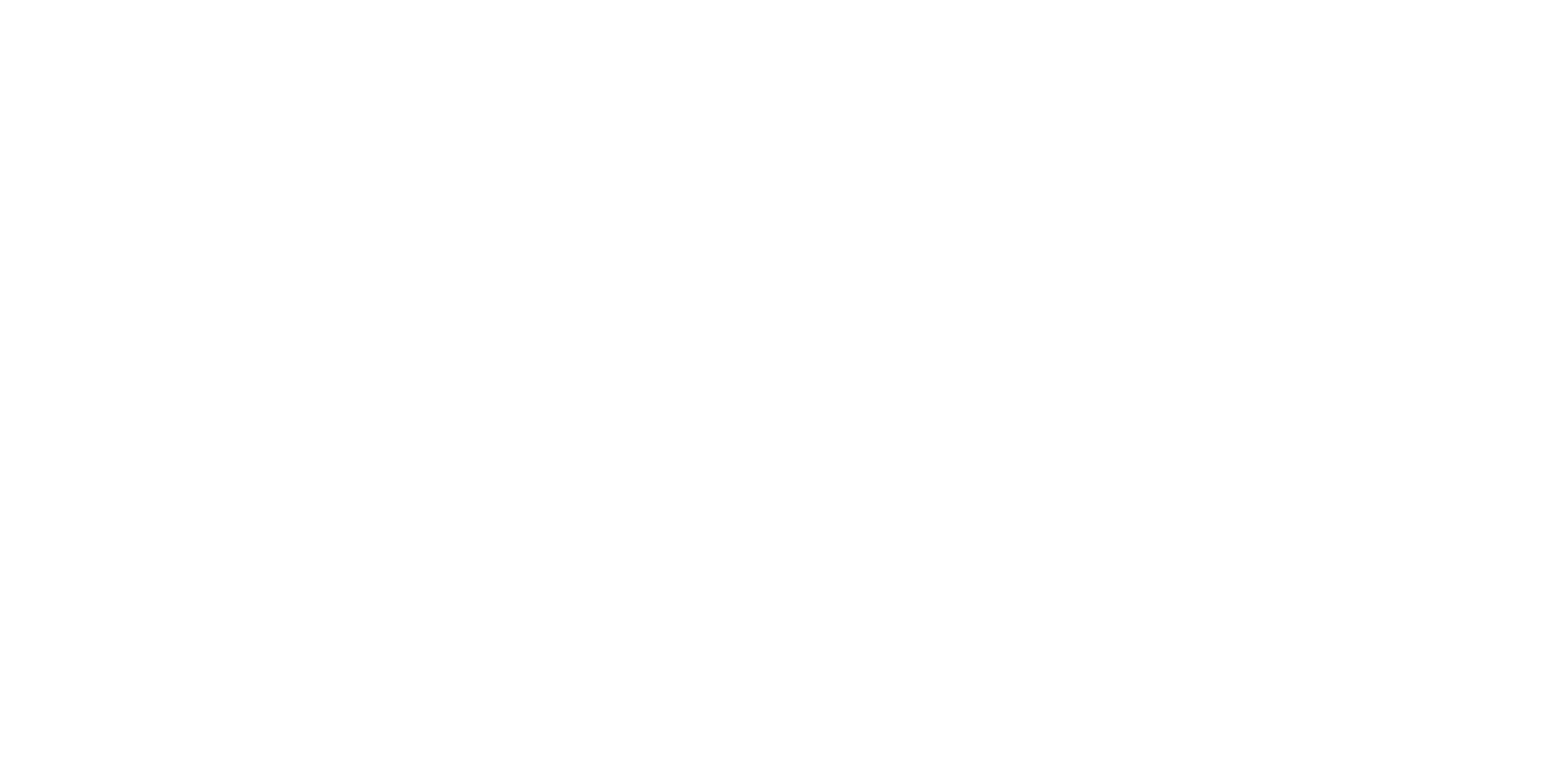 scroll, scrollTop: 0, scrollLeft: 0, axis: both 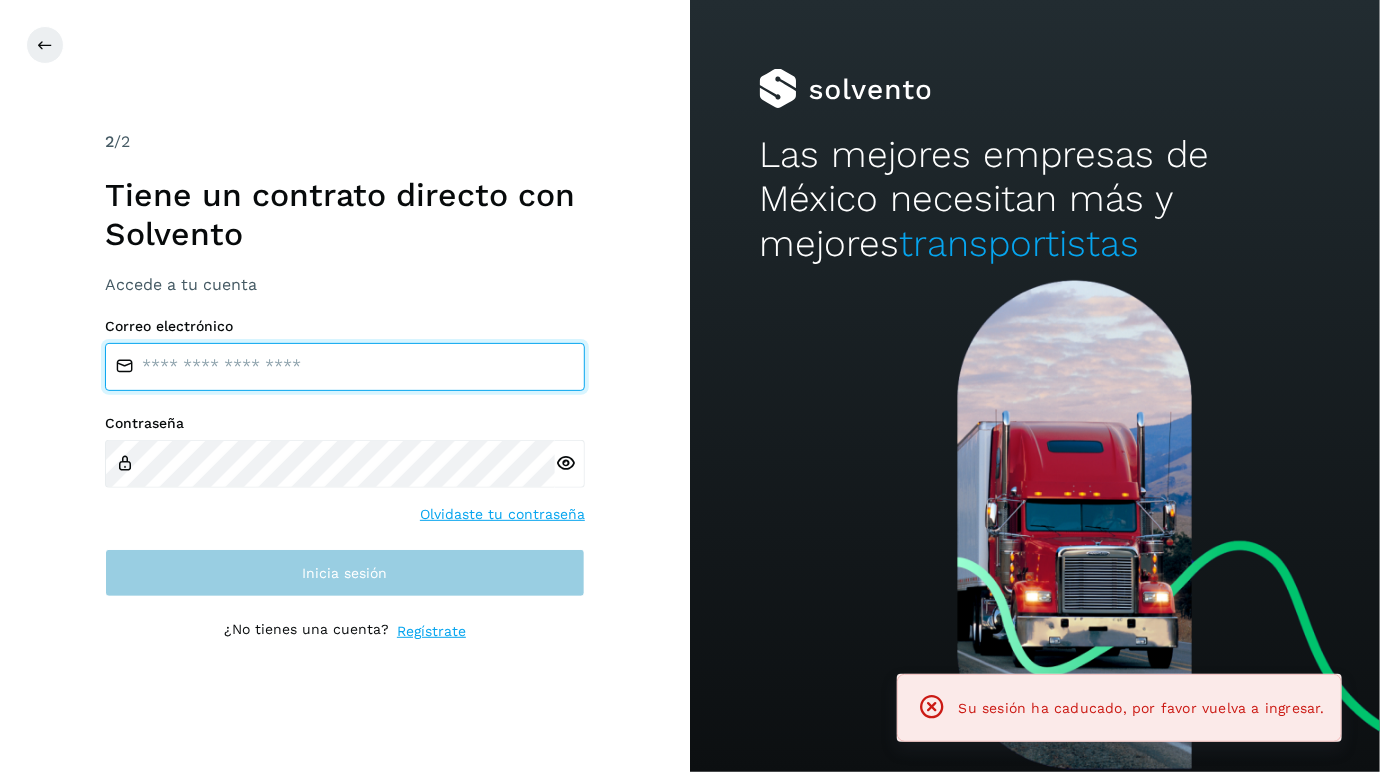 type on "**********" 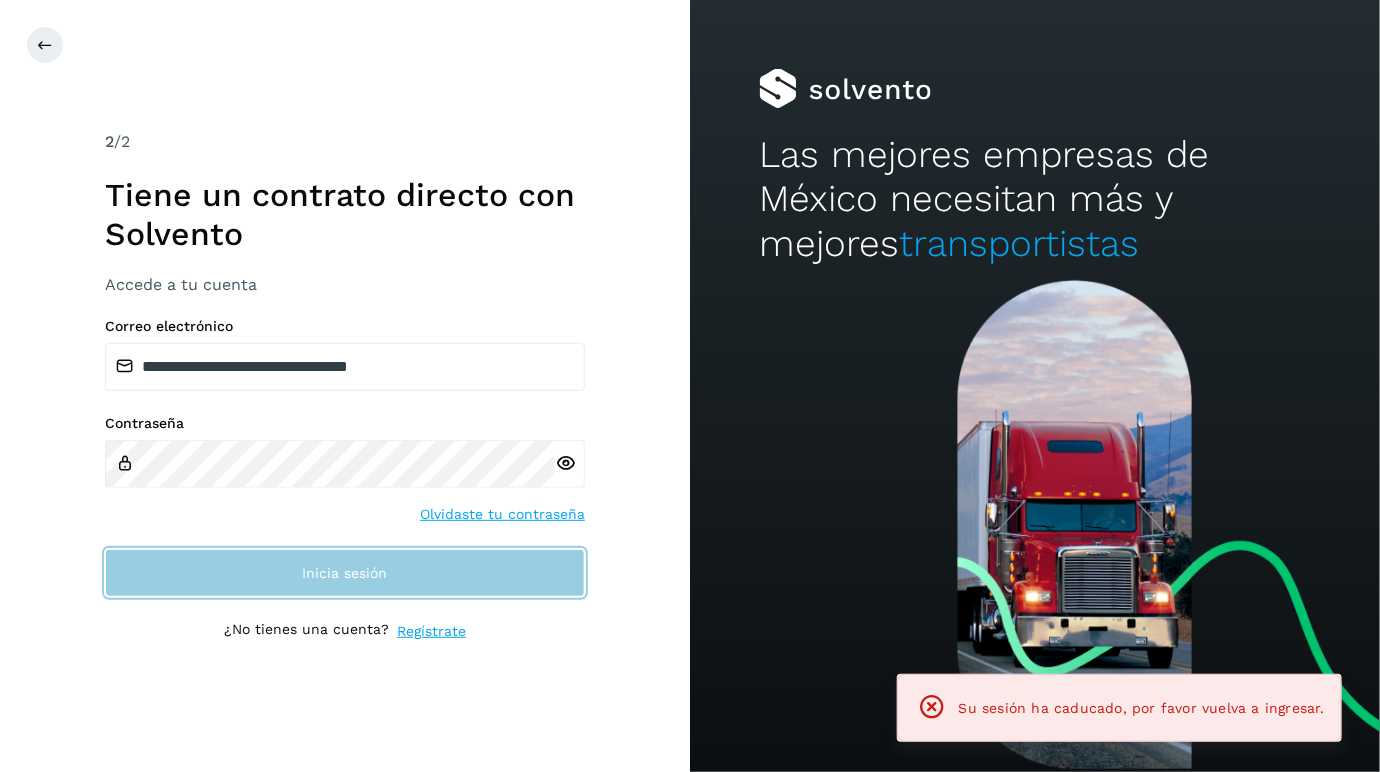 click on "Inicia sesión" at bounding box center (345, 573) 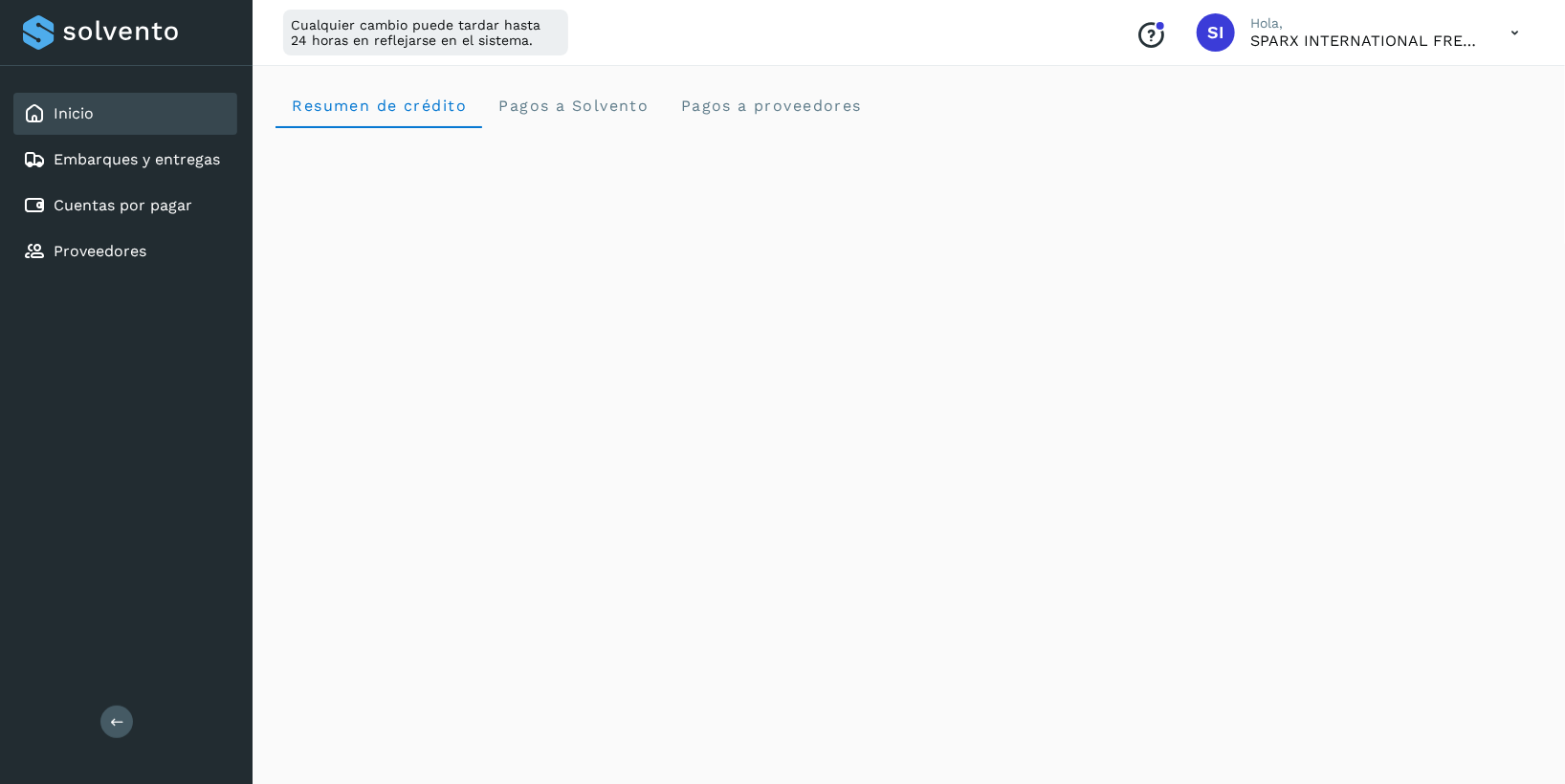 click on "Inicio Embarques y entregas Cuentas por pagar Proveedores Salir" at bounding box center [126, 392] 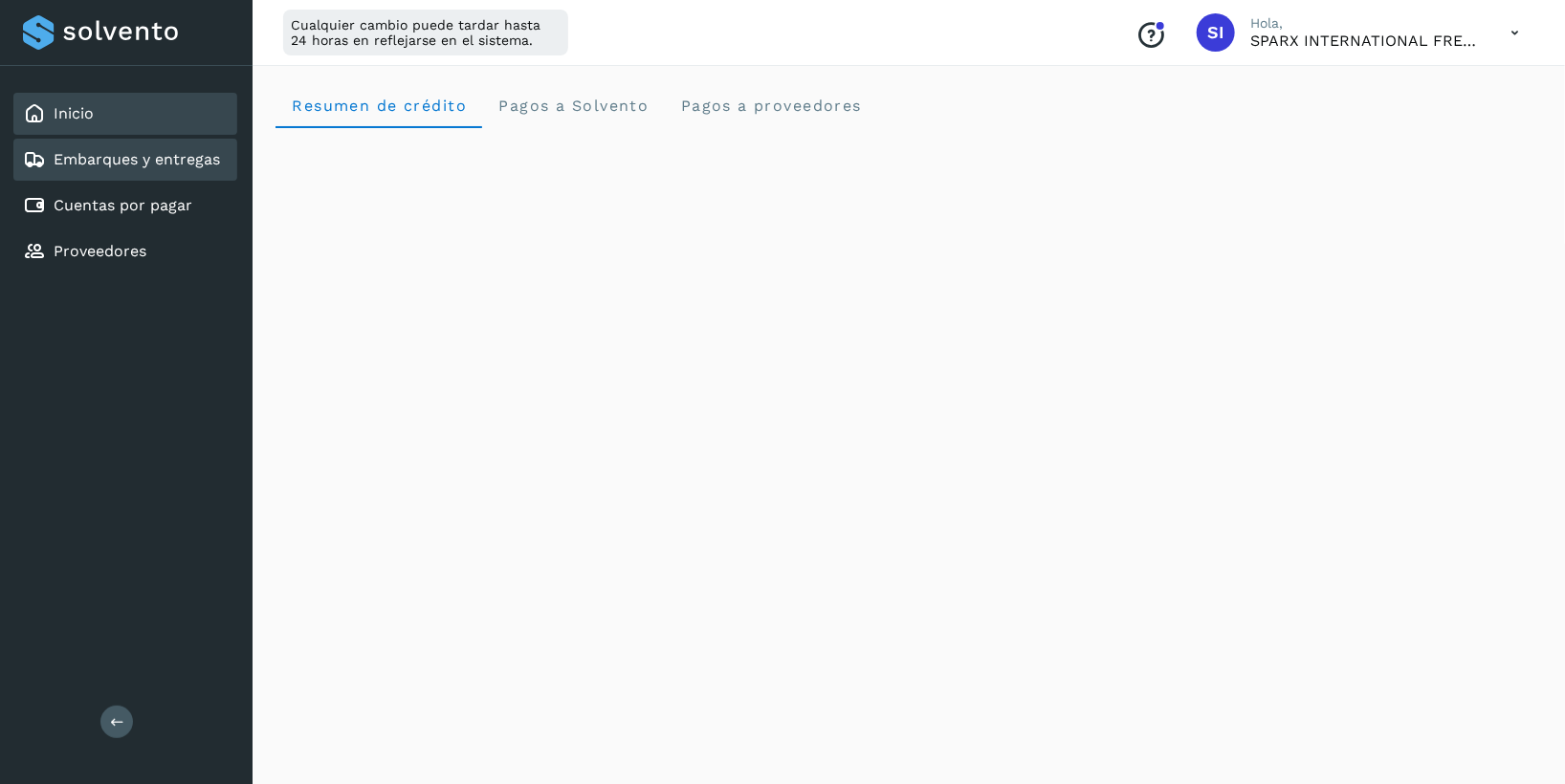 click on "Embarques y entregas" at bounding box center (137, 159) 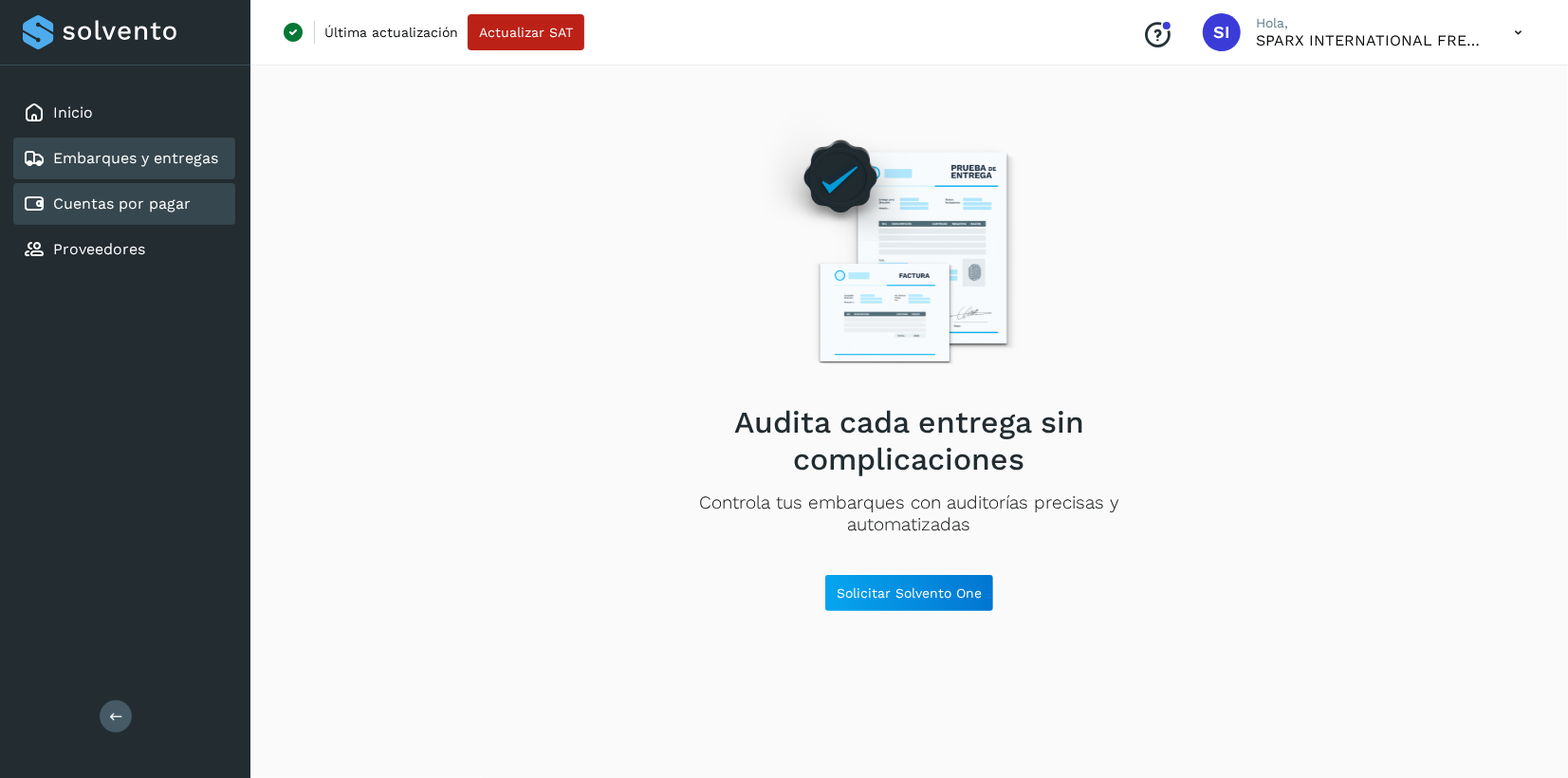 click on "Cuentas por pagar" at bounding box center (121, 203) 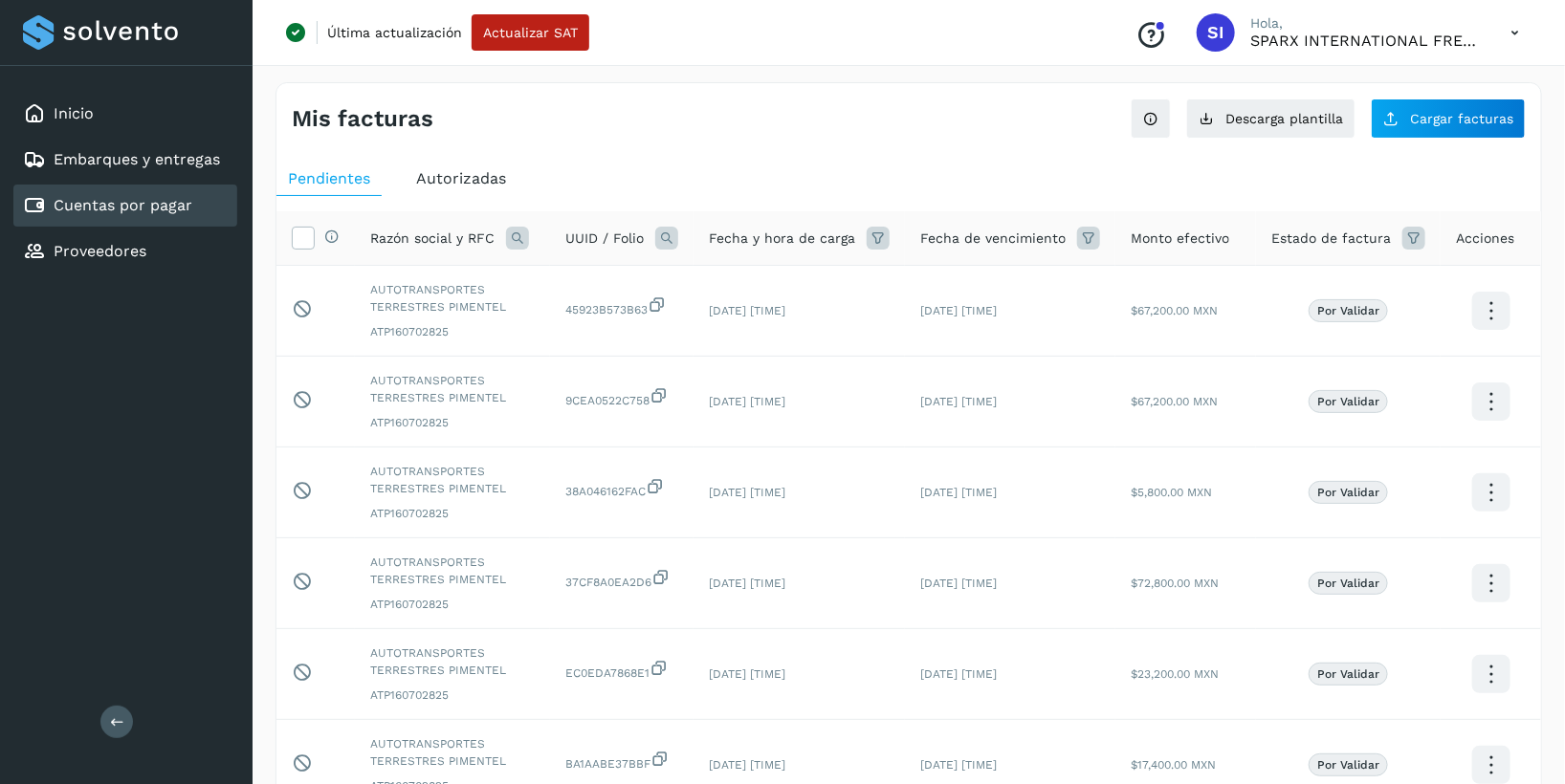 click at bounding box center (518, 238) 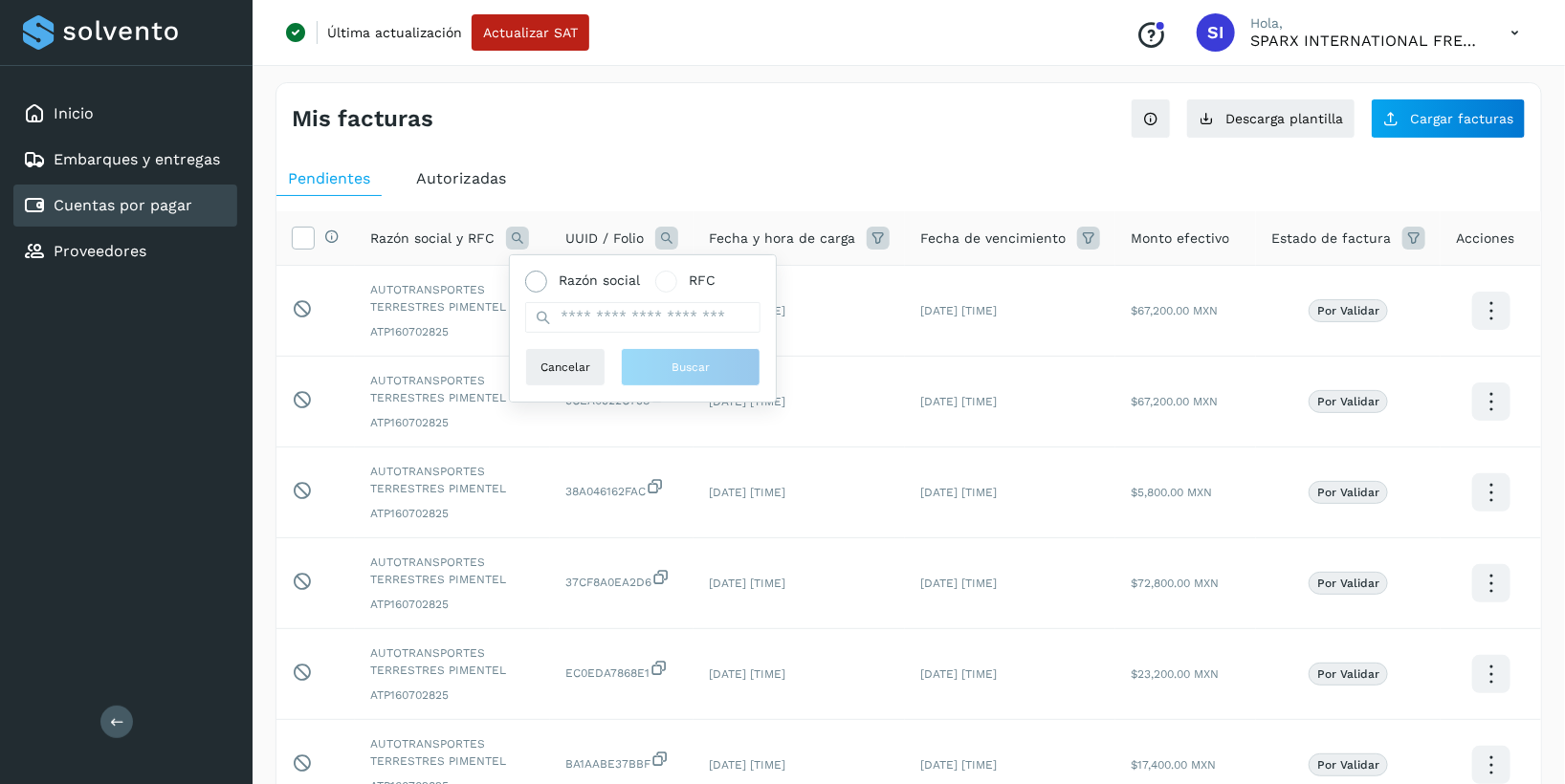 click at bounding box center [536, 281] 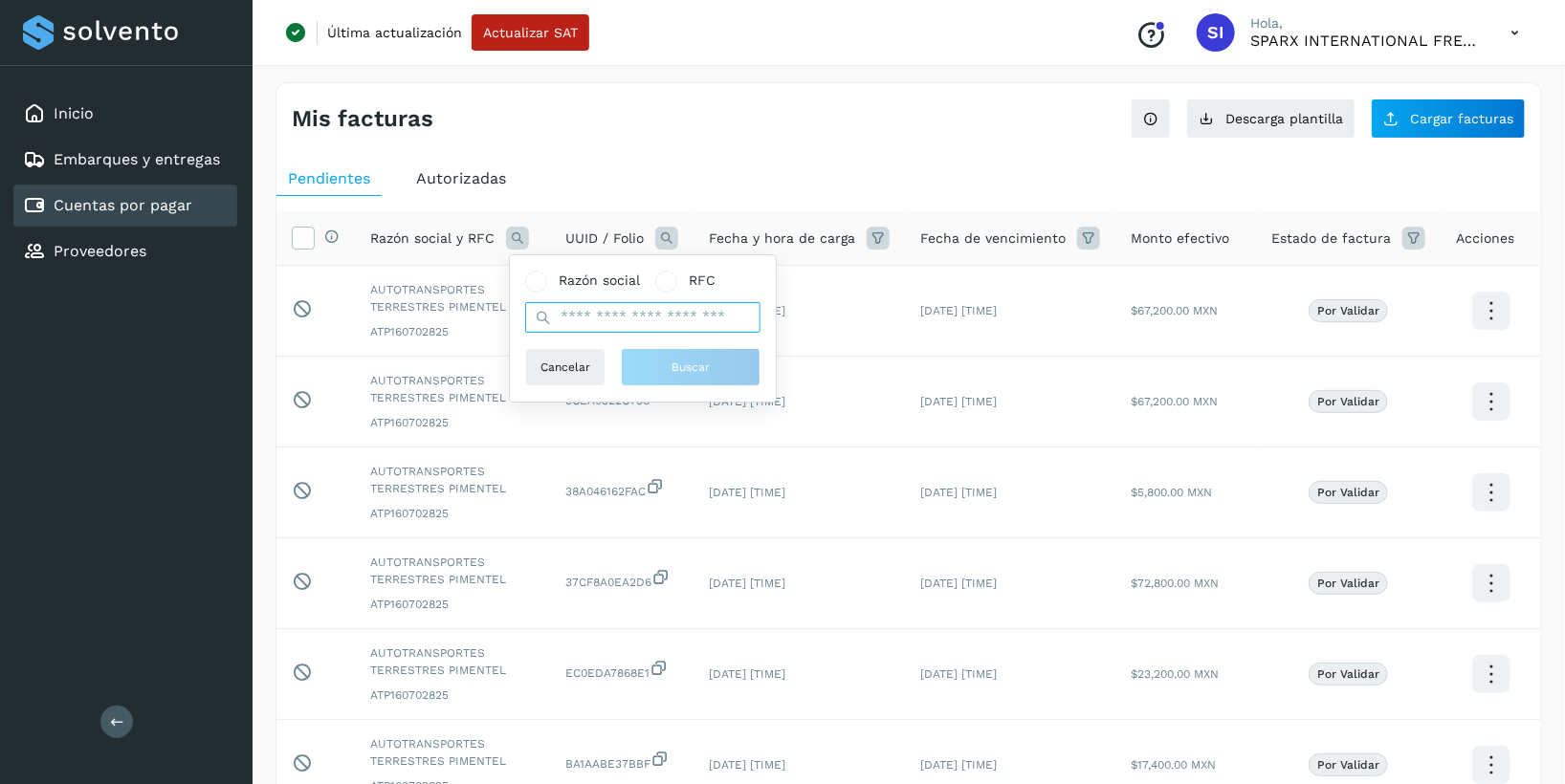 click at bounding box center [643, 317] 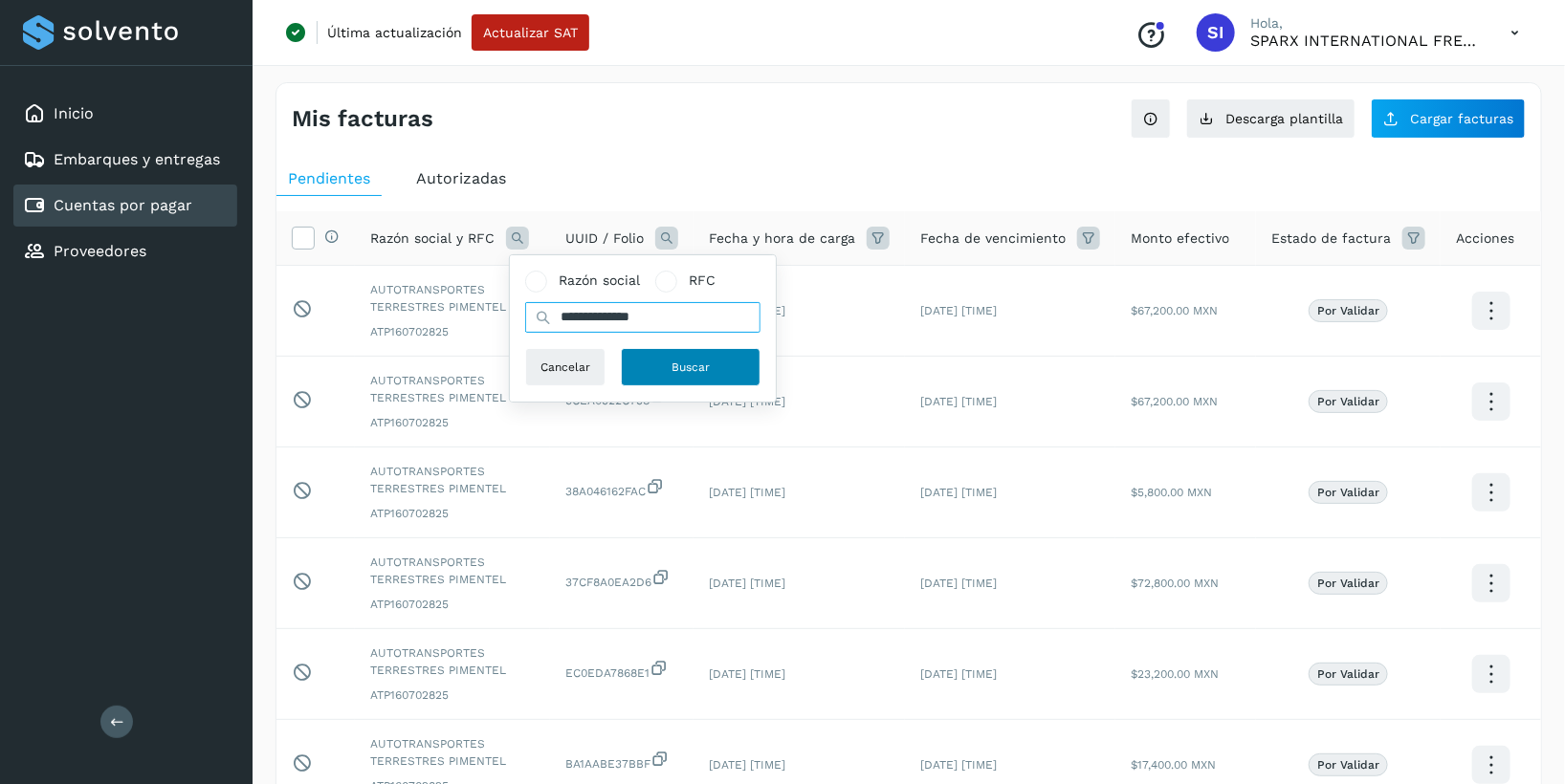 type on "**********" 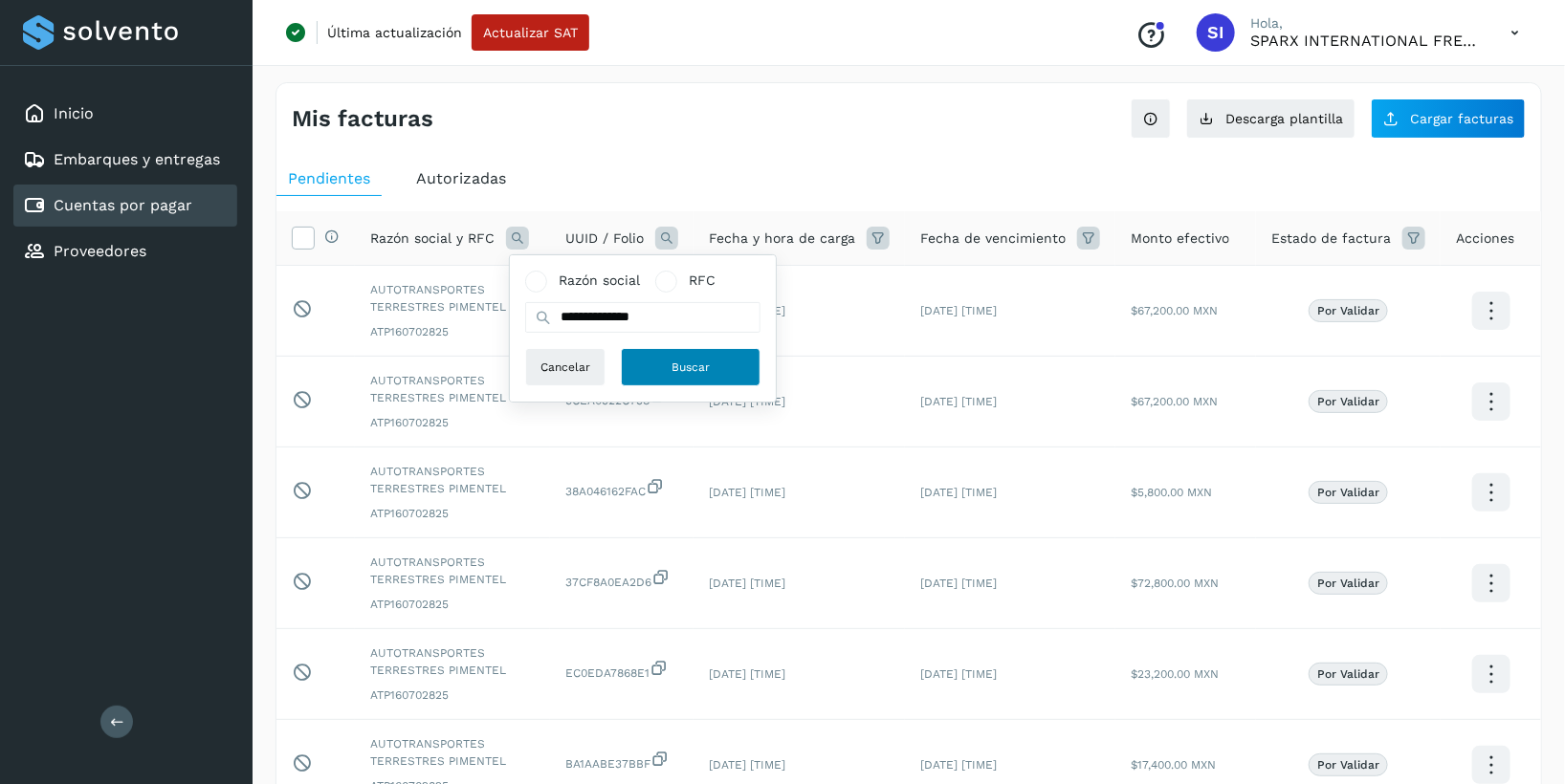 click on "Buscar" 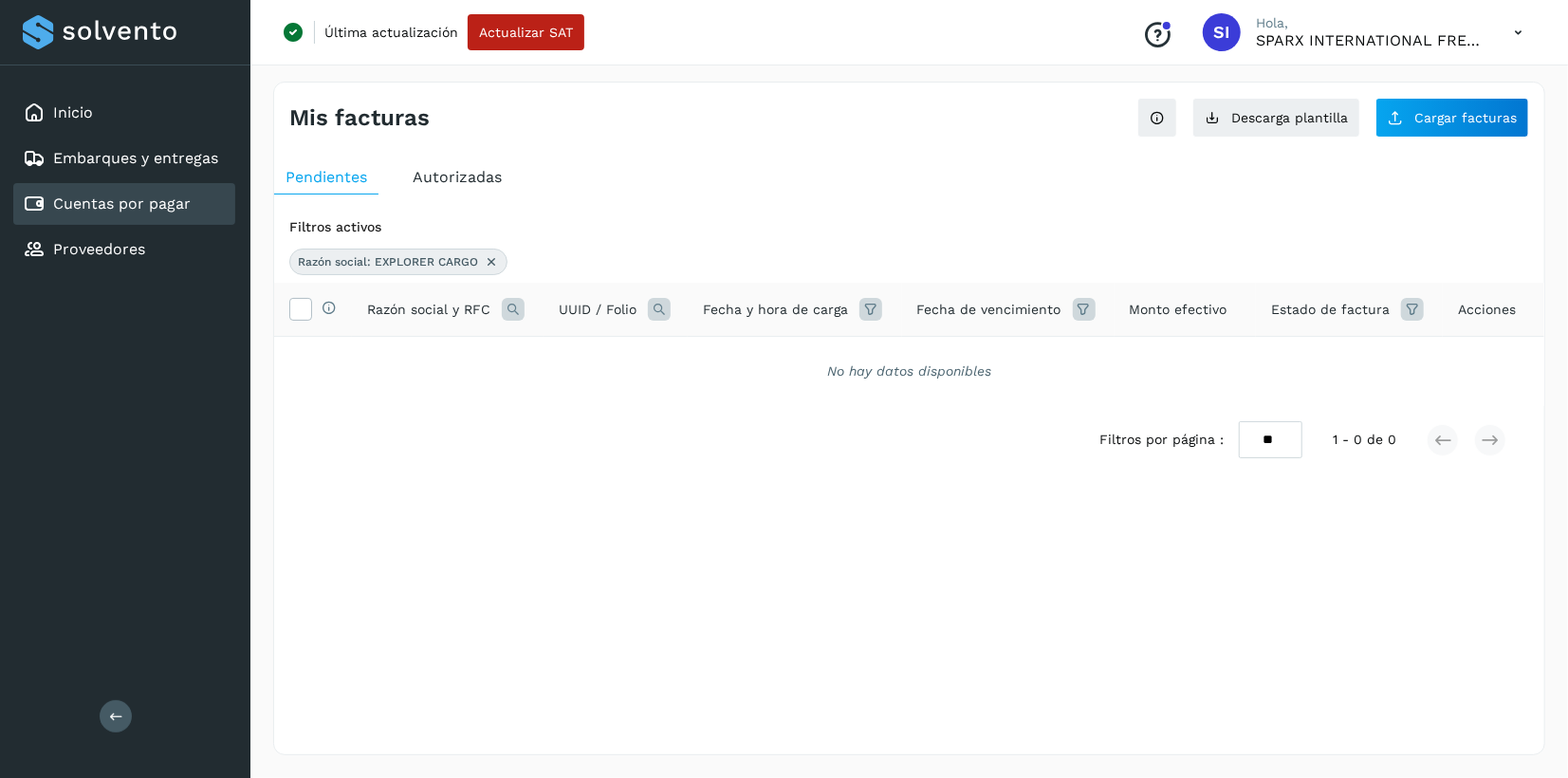 click at bounding box center [491, 262] 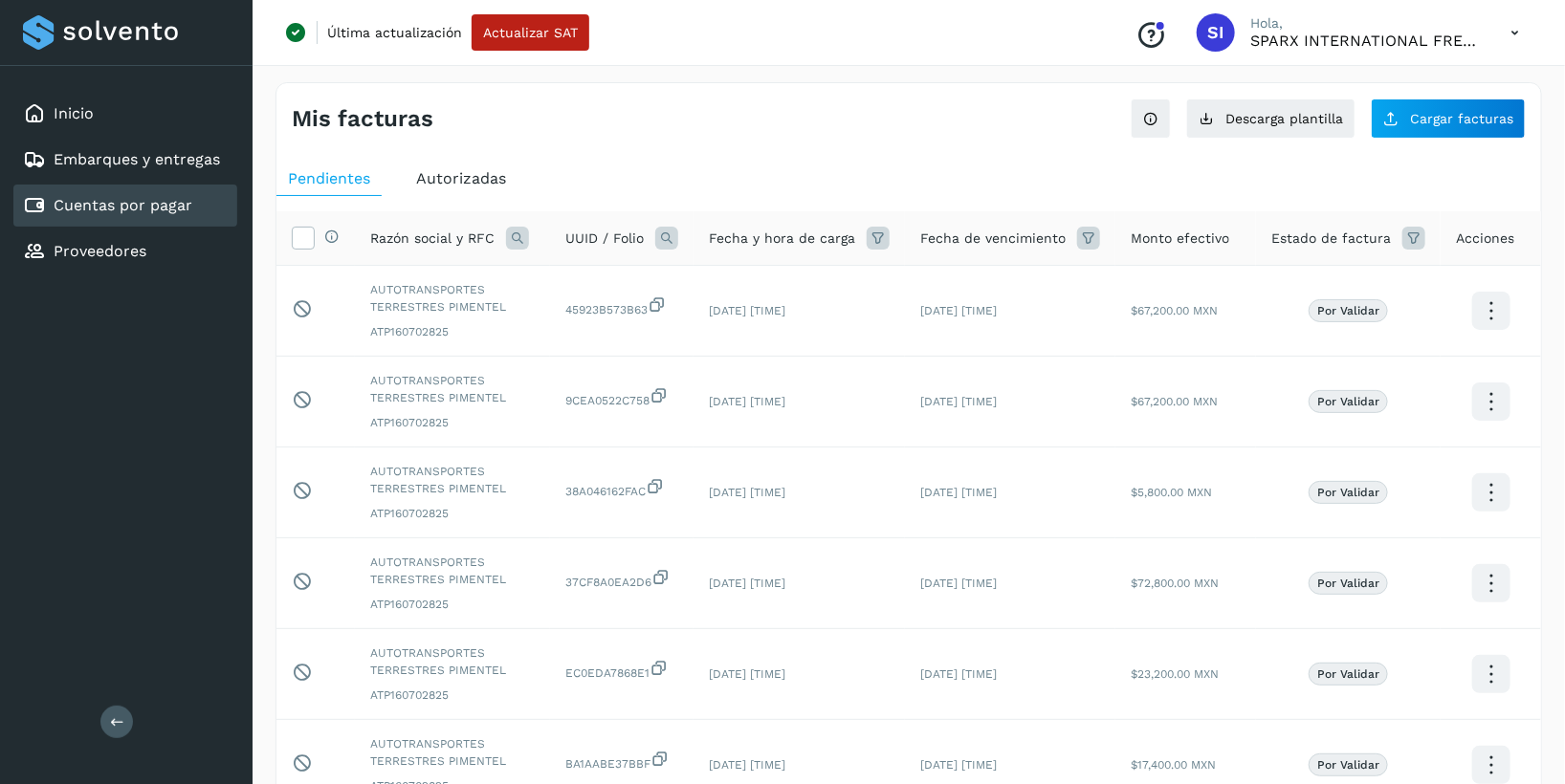 click on "Autorizadas" at bounding box center (461, 178) 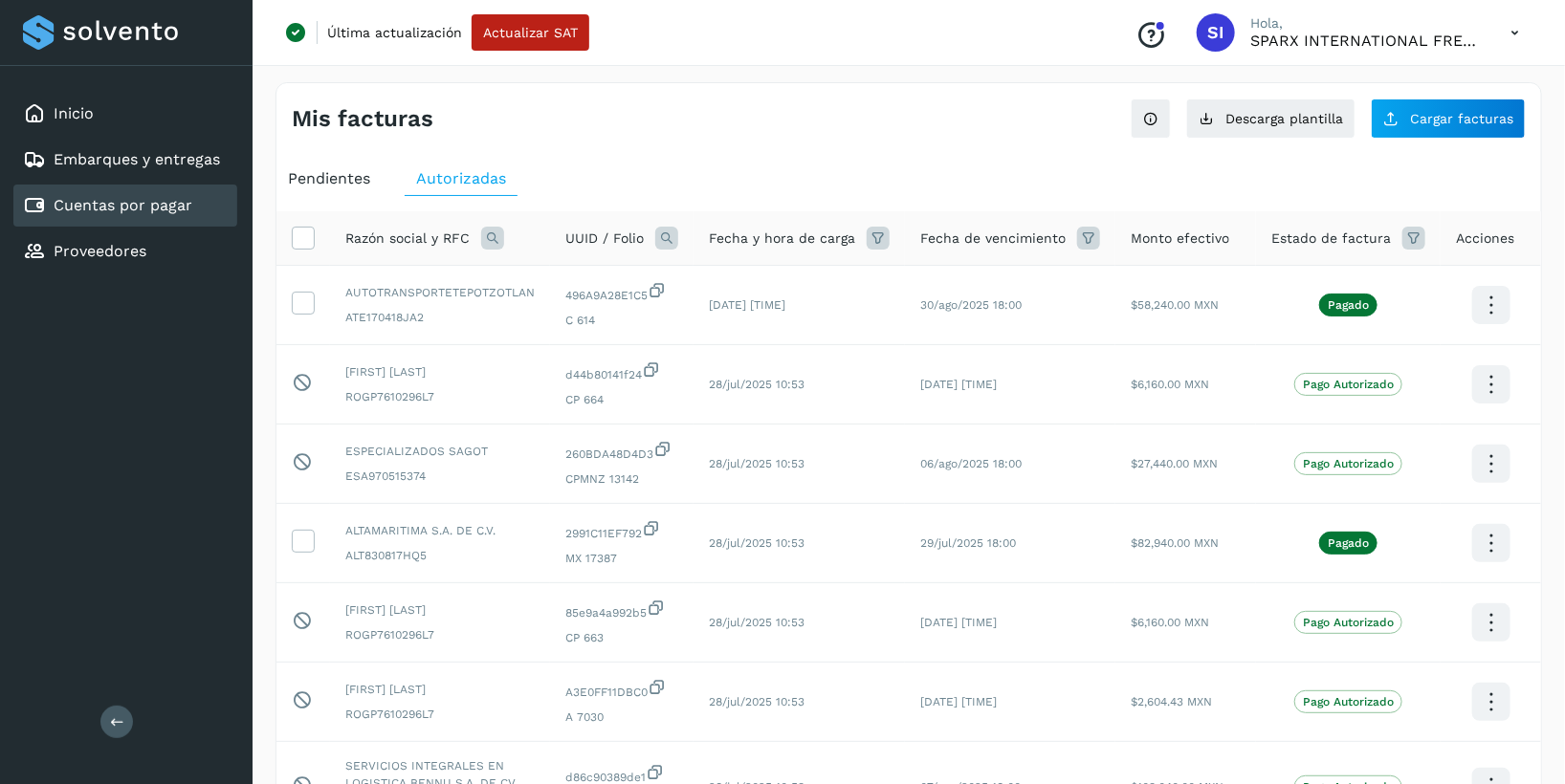 click at bounding box center (493, 238) 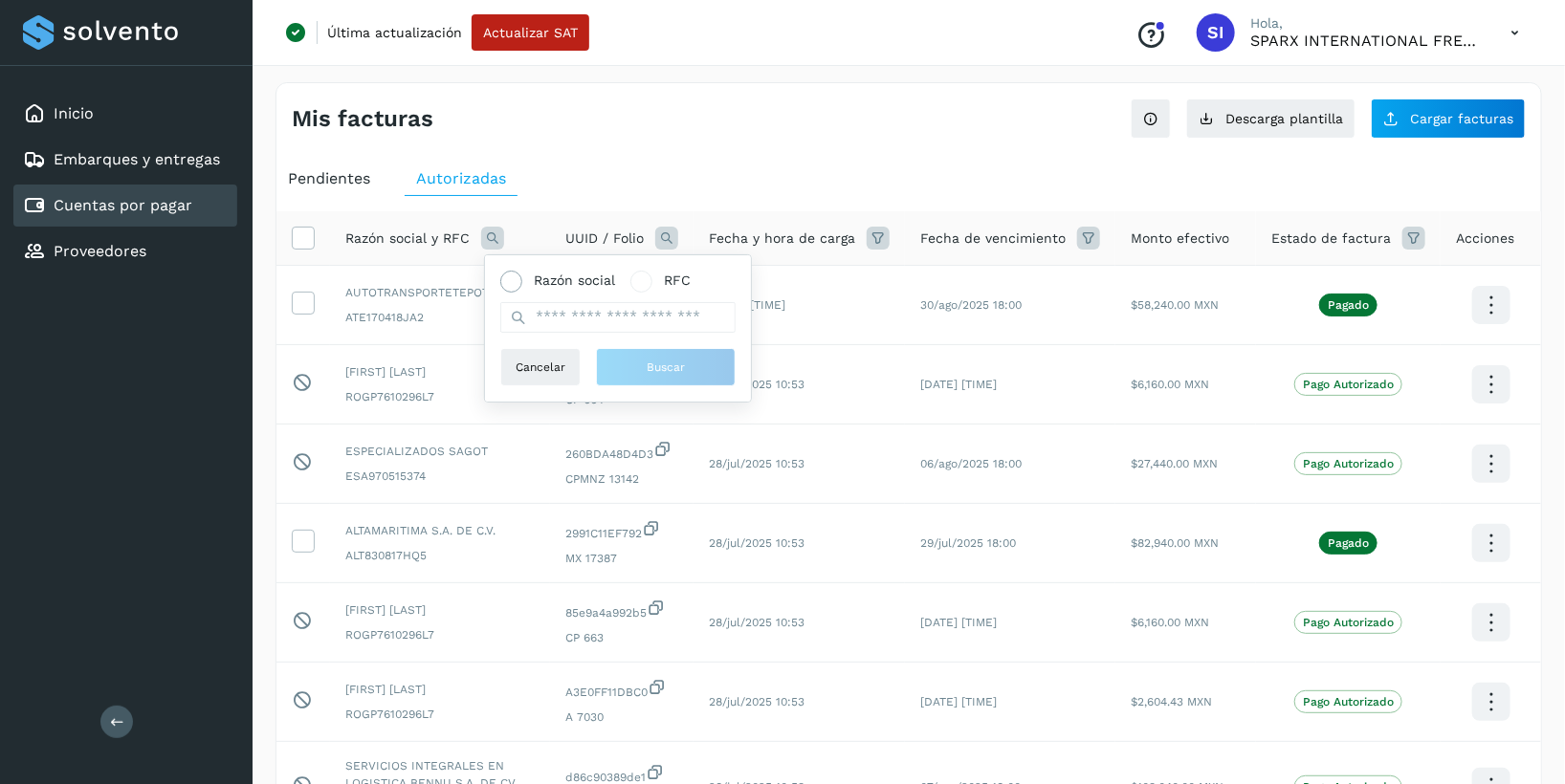 click on "Razón social" 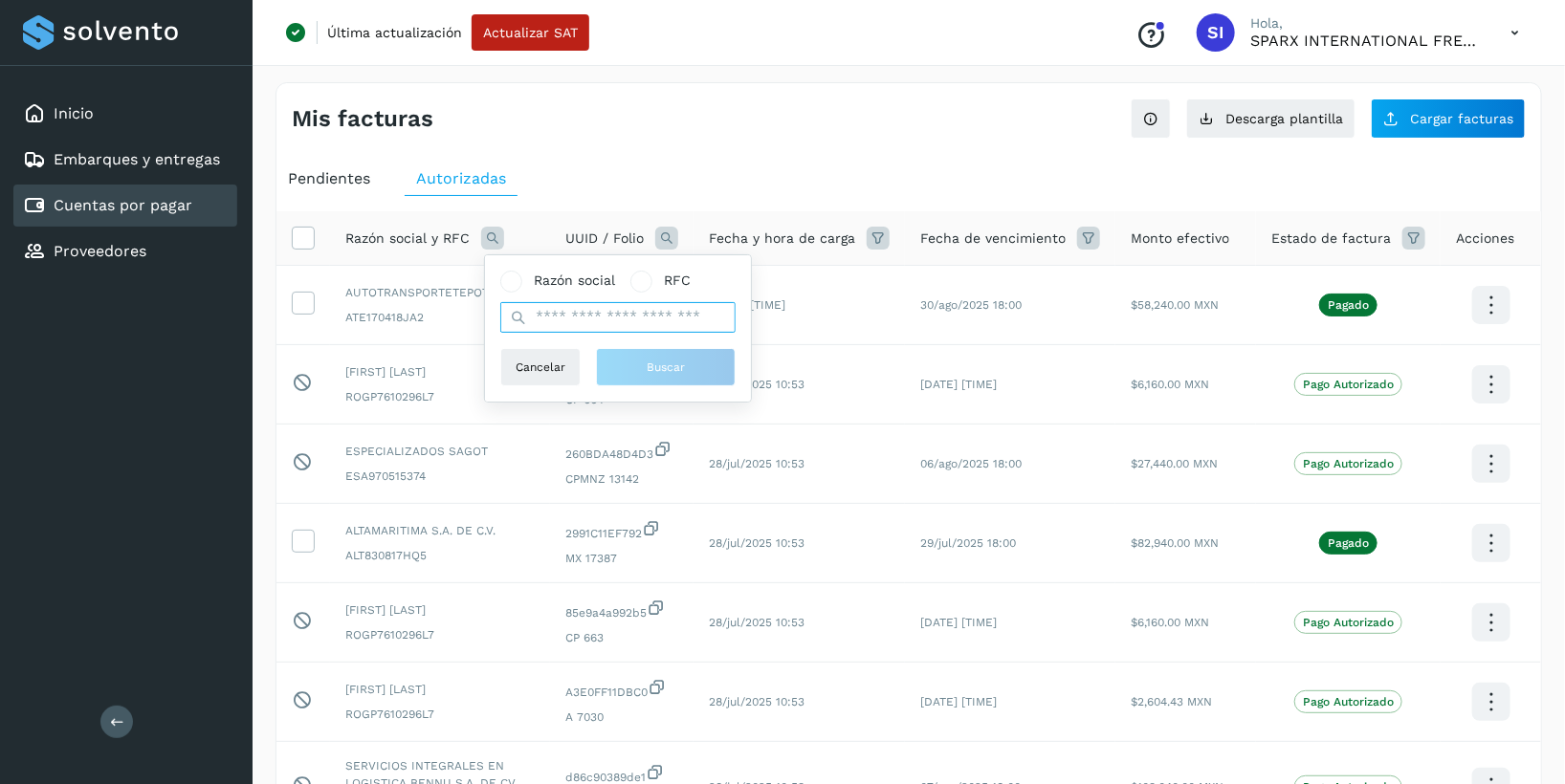 click at bounding box center (618, 317) 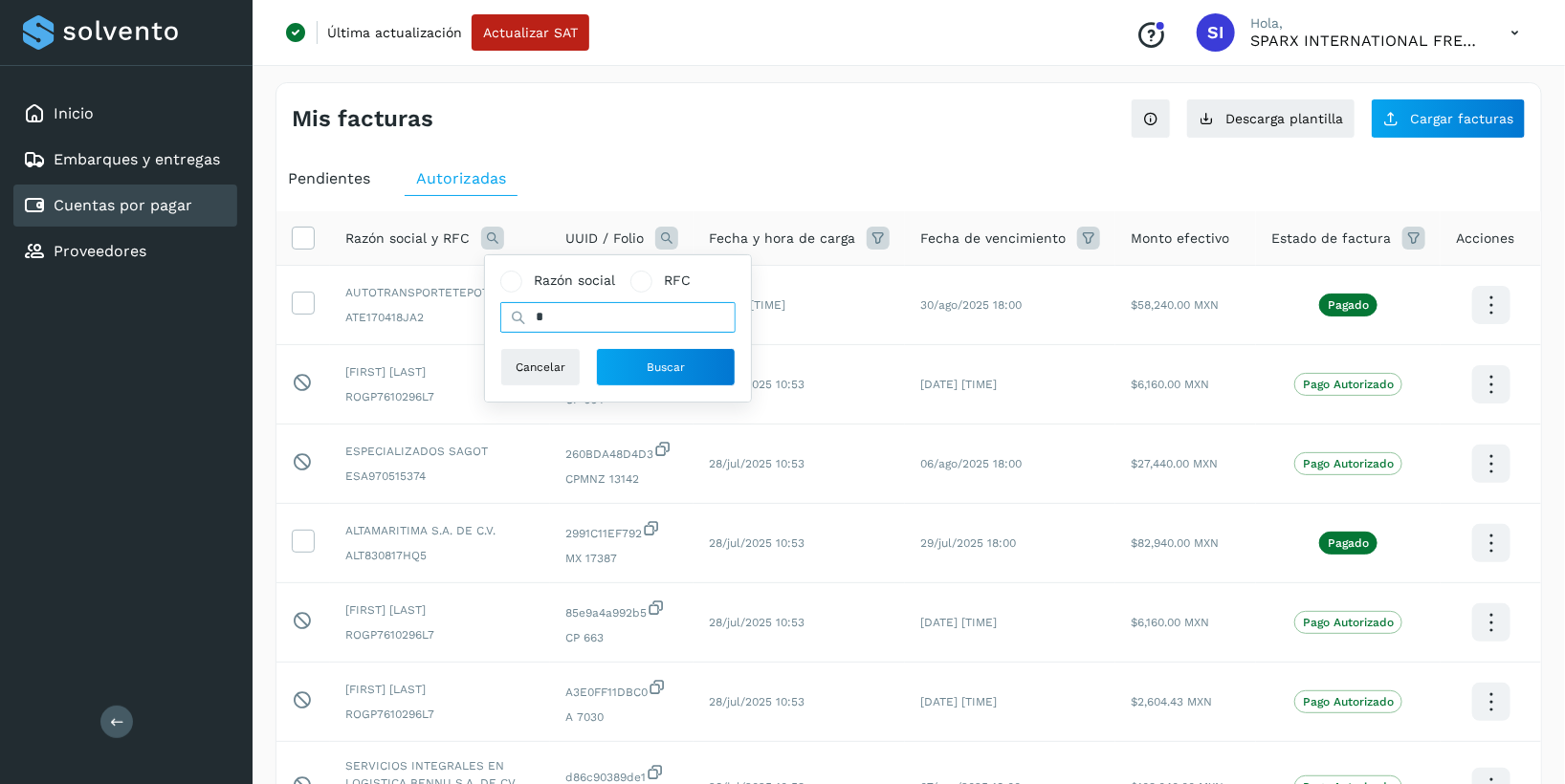 type on "**********" 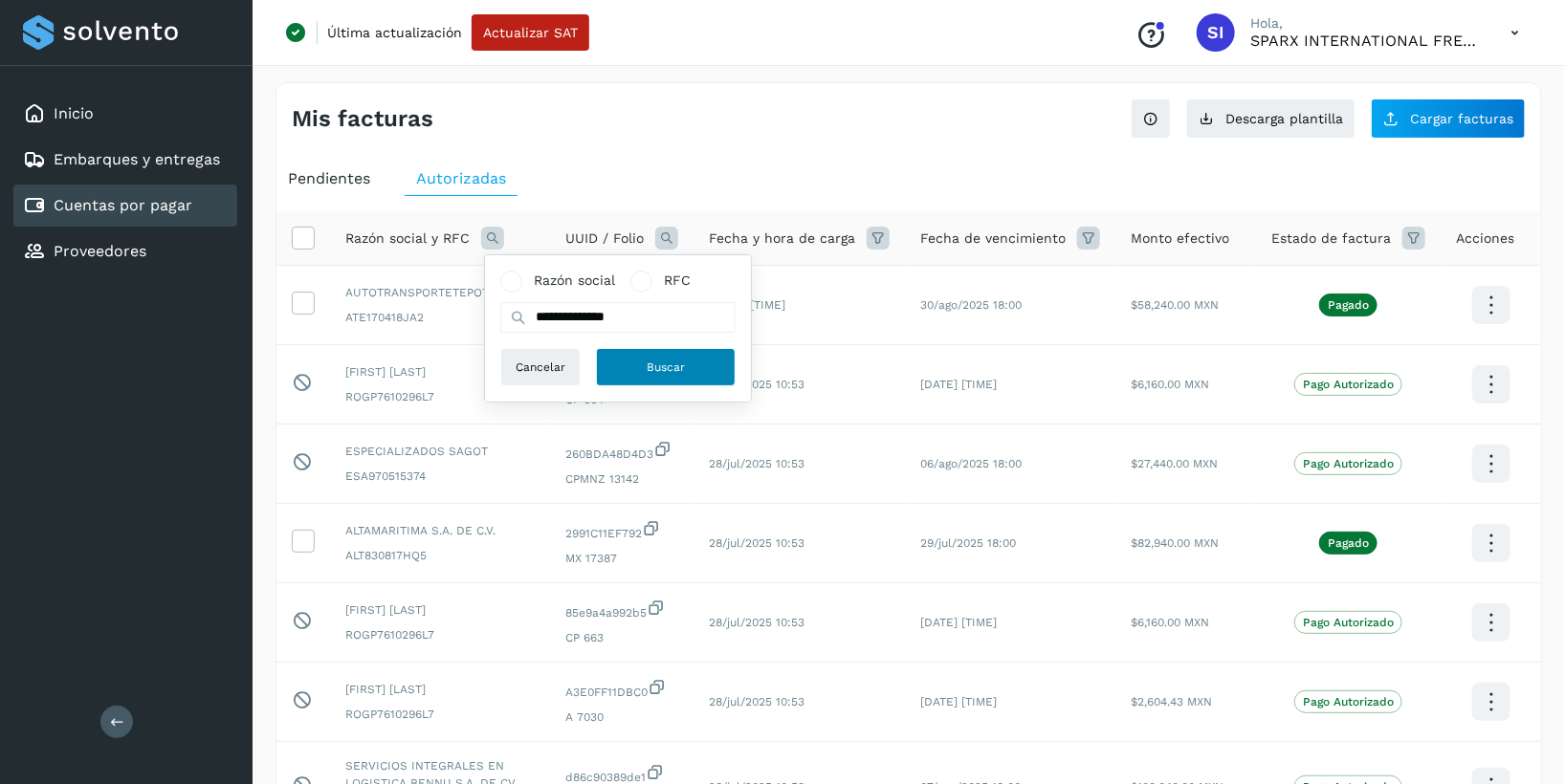 click on "Buscar" 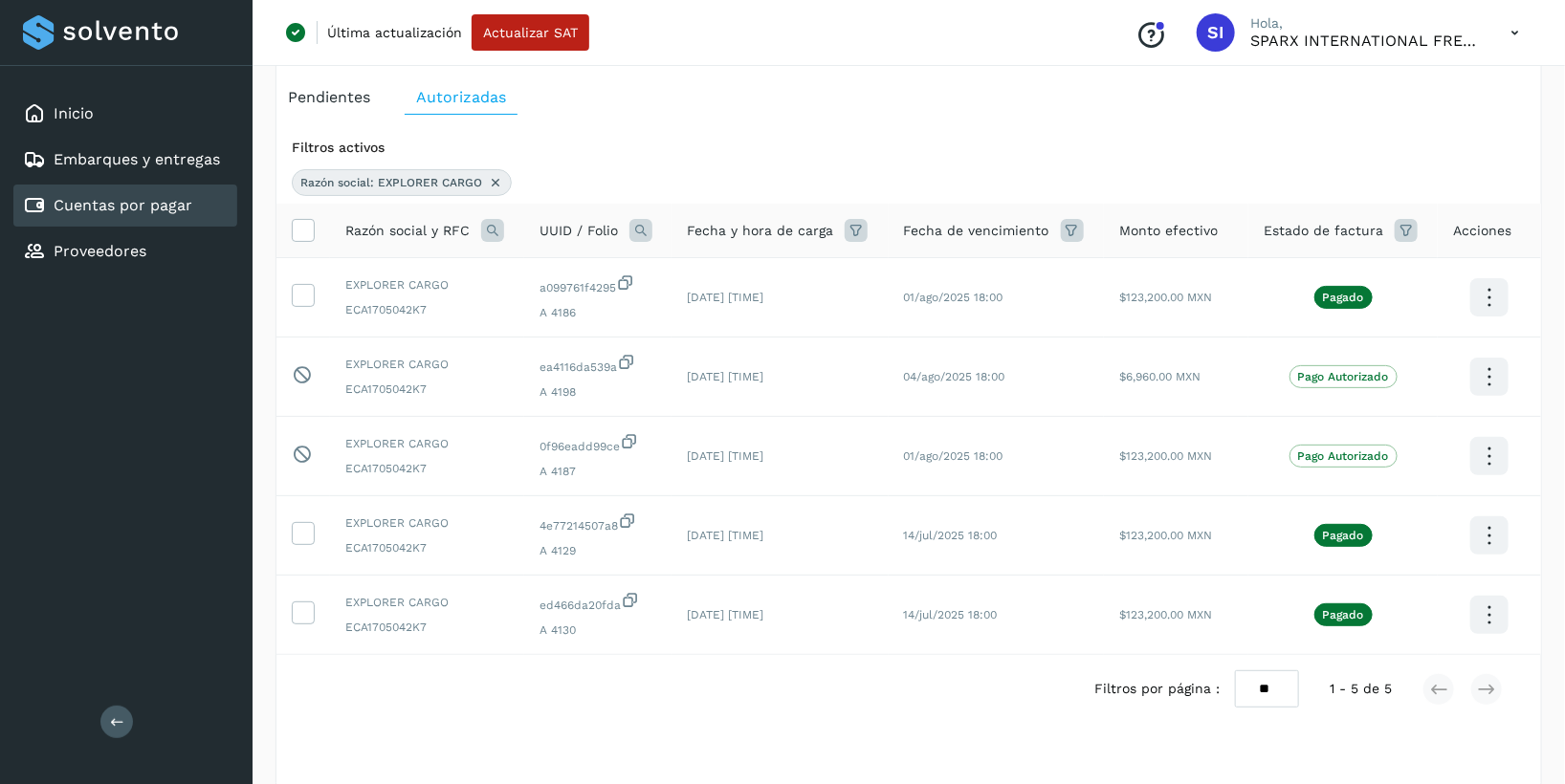 scroll, scrollTop: 114, scrollLeft: 0, axis: vertical 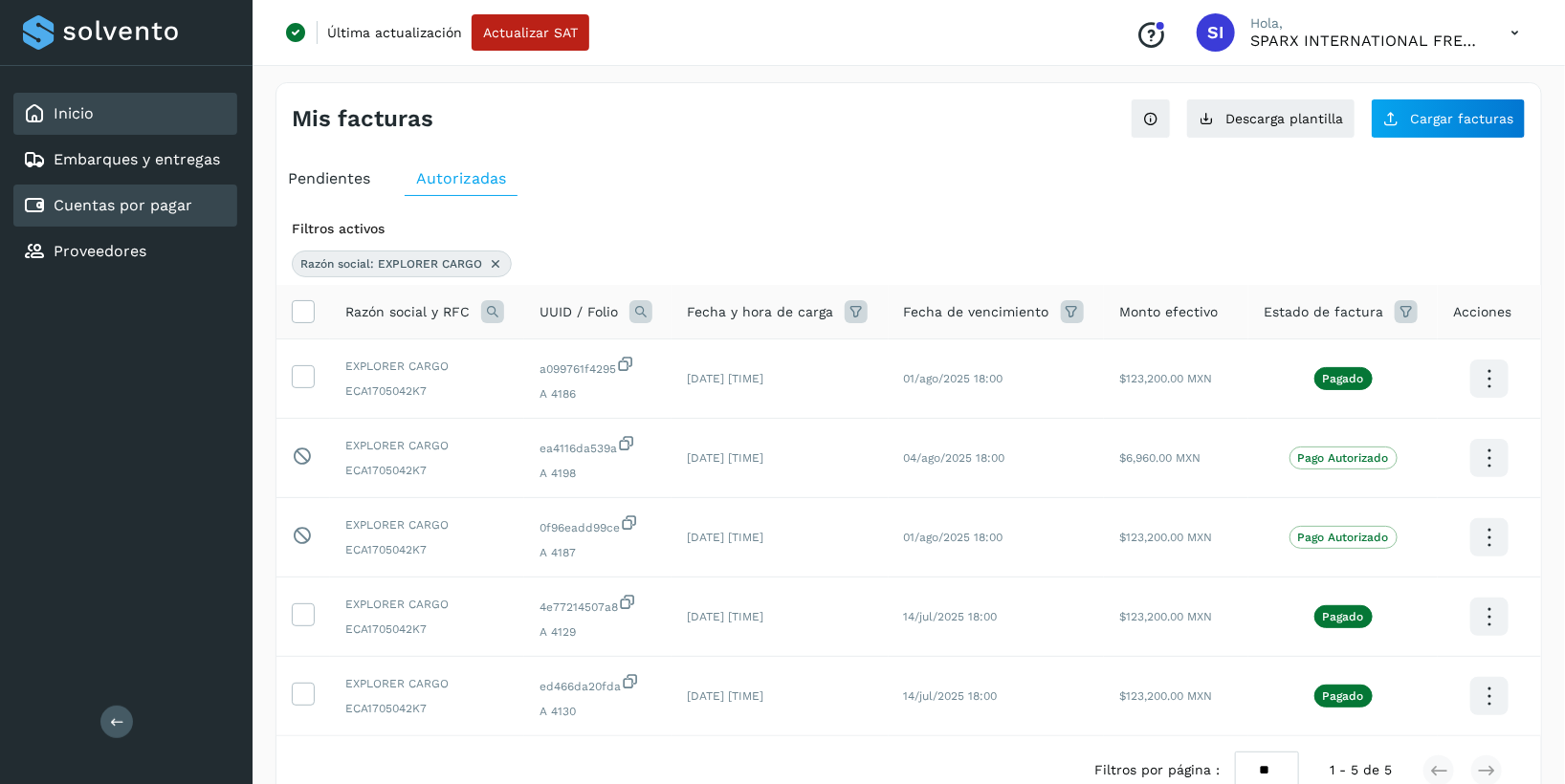 click on "Inicio" 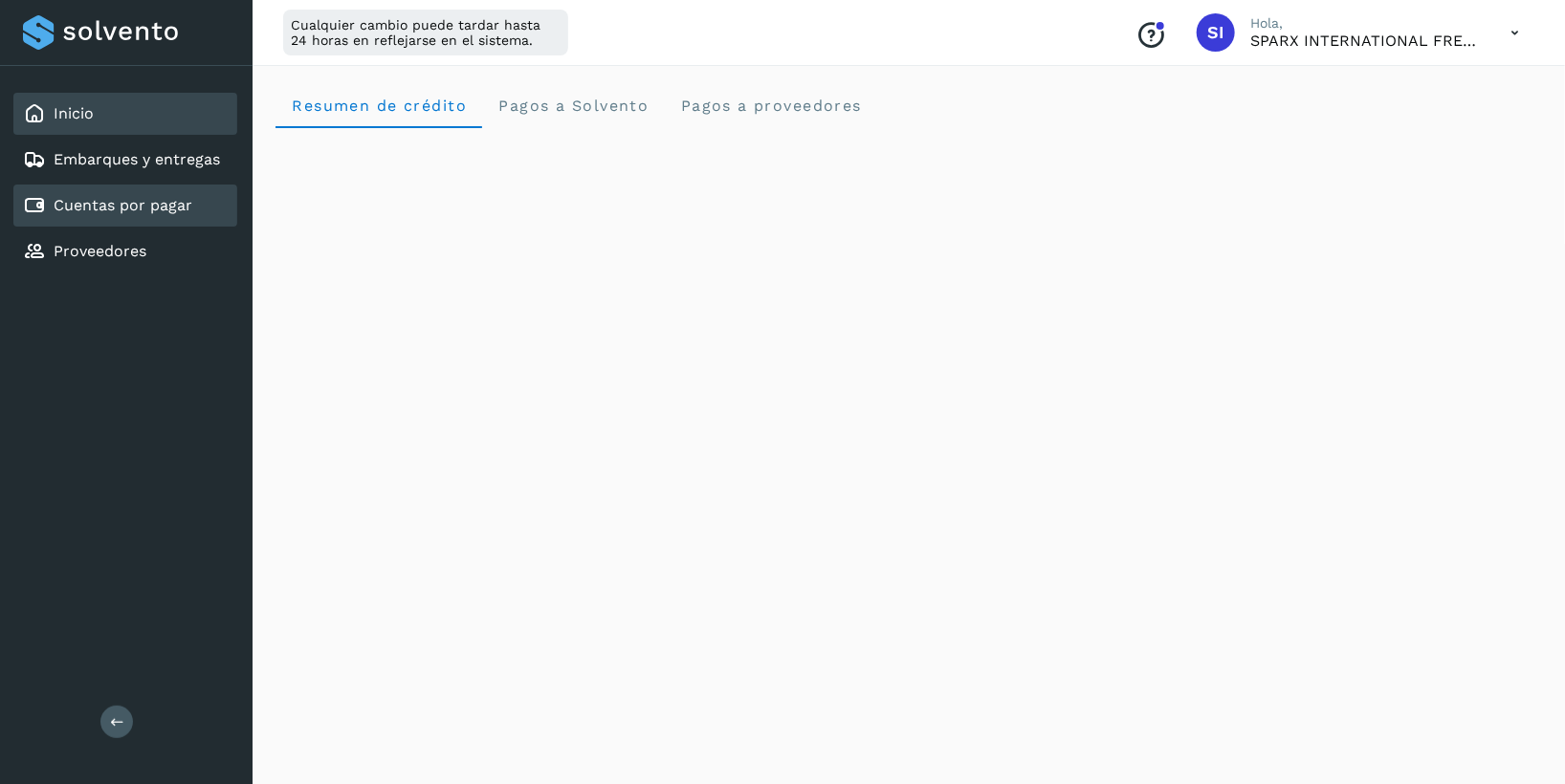 click on "Cuentas por pagar" at bounding box center [122, 205] 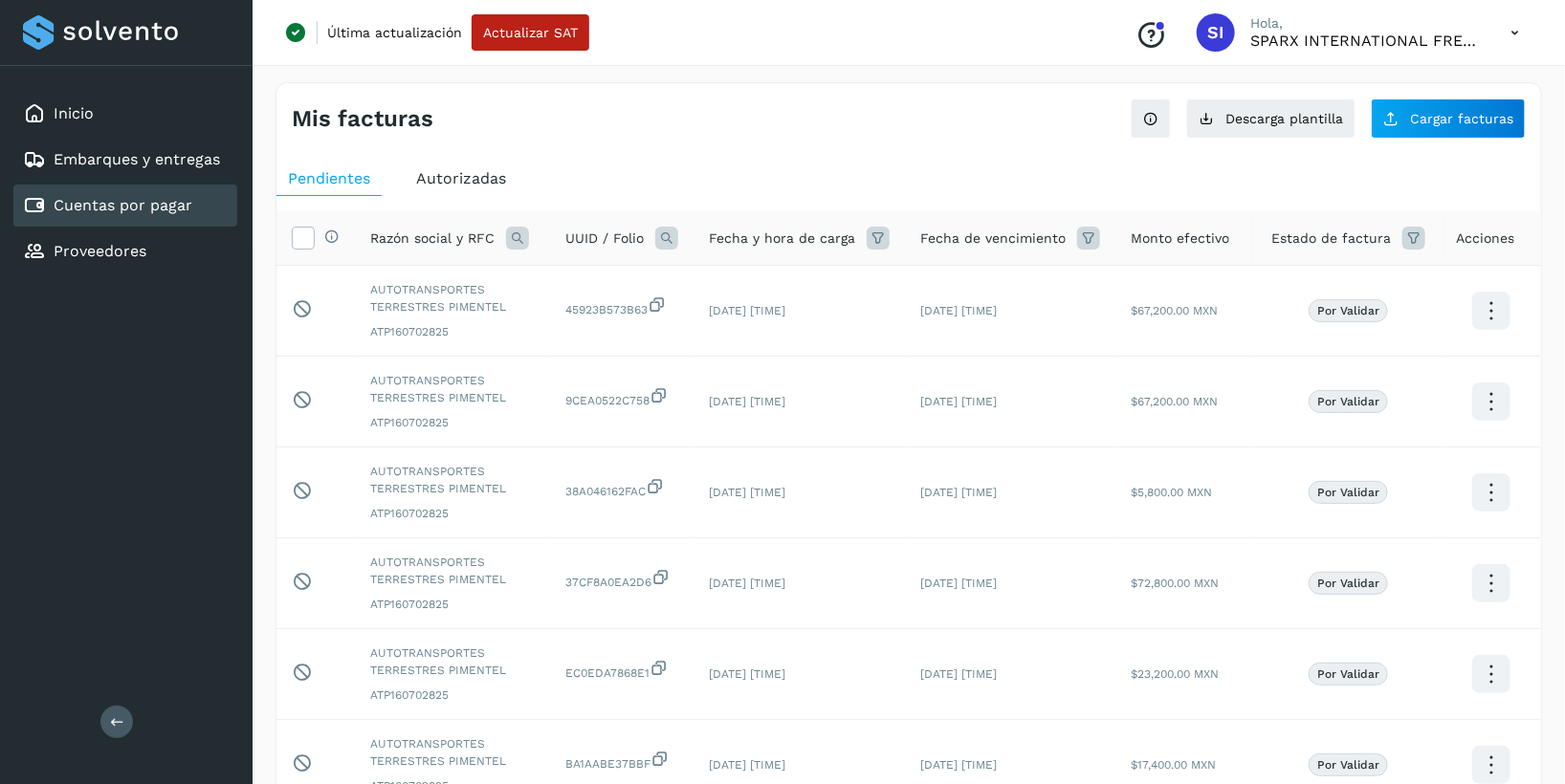 click on "Selecciona todas las facturas disponibles para autorización Razón social y RFC UUID / Folio Fecha y hora de carga Fecha de vencimiento Monto efectivo Estado de factura Acciones Este elemento está bloqueado y no puede ser seleccionado AUTOTRANSPORTes Terrestres Pimentel ATP160702825 [UUID]  [DATE] [TIME] [DATE] [TIME] $67,200.00 MXN Por validar Este elemento está bloqueado y no puede ser seleccionado AUTOTRANSPORTes Terrestres Pimentel ATP160702825 [UUID]  [DATE] [TIME] [DATE] [TIME] $67,200.00 MXN Por validar Este elemento está bloqueado y no puede ser seleccionado AUTOTRANsportes Terrestres Pimentel ATP160702825 [UUID]  [DATE] [TIME] [DATE] [TIME] $5,800.00 MXN Por validar Este elemento está bloqueado y no puede ser seleccionado AUTOTRANsportes Terrestres Pimentel ATP160702825 [UUID]  [DATE] [TIME] [DATE] [TIME] $72,800.00 MXN Por validar Este elemento está bloqueado y no puede ser seleccionado AUTOTRANsportes Terrestres Pimentel ATP160702825 **" 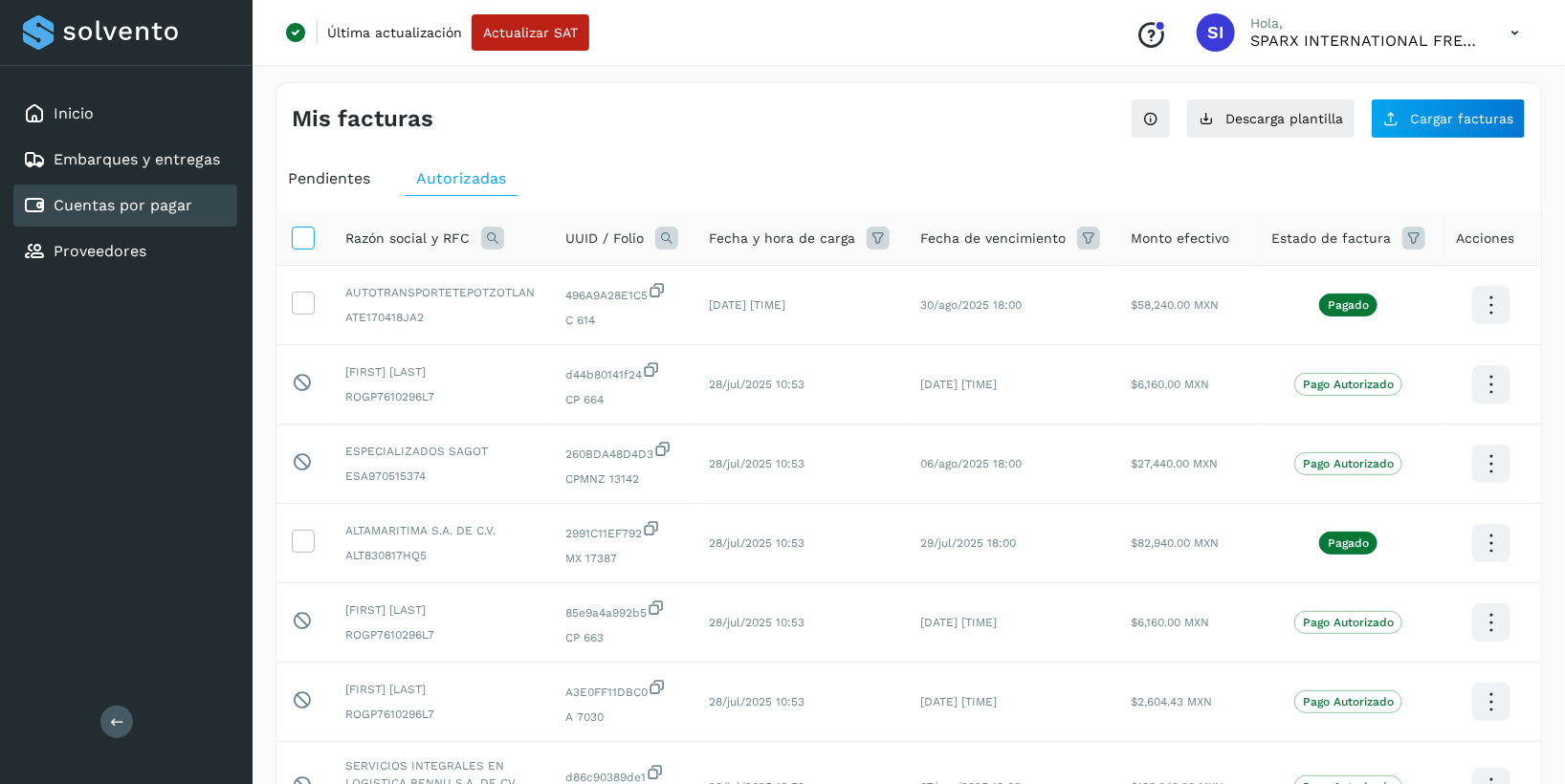 click at bounding box center [302, 236] 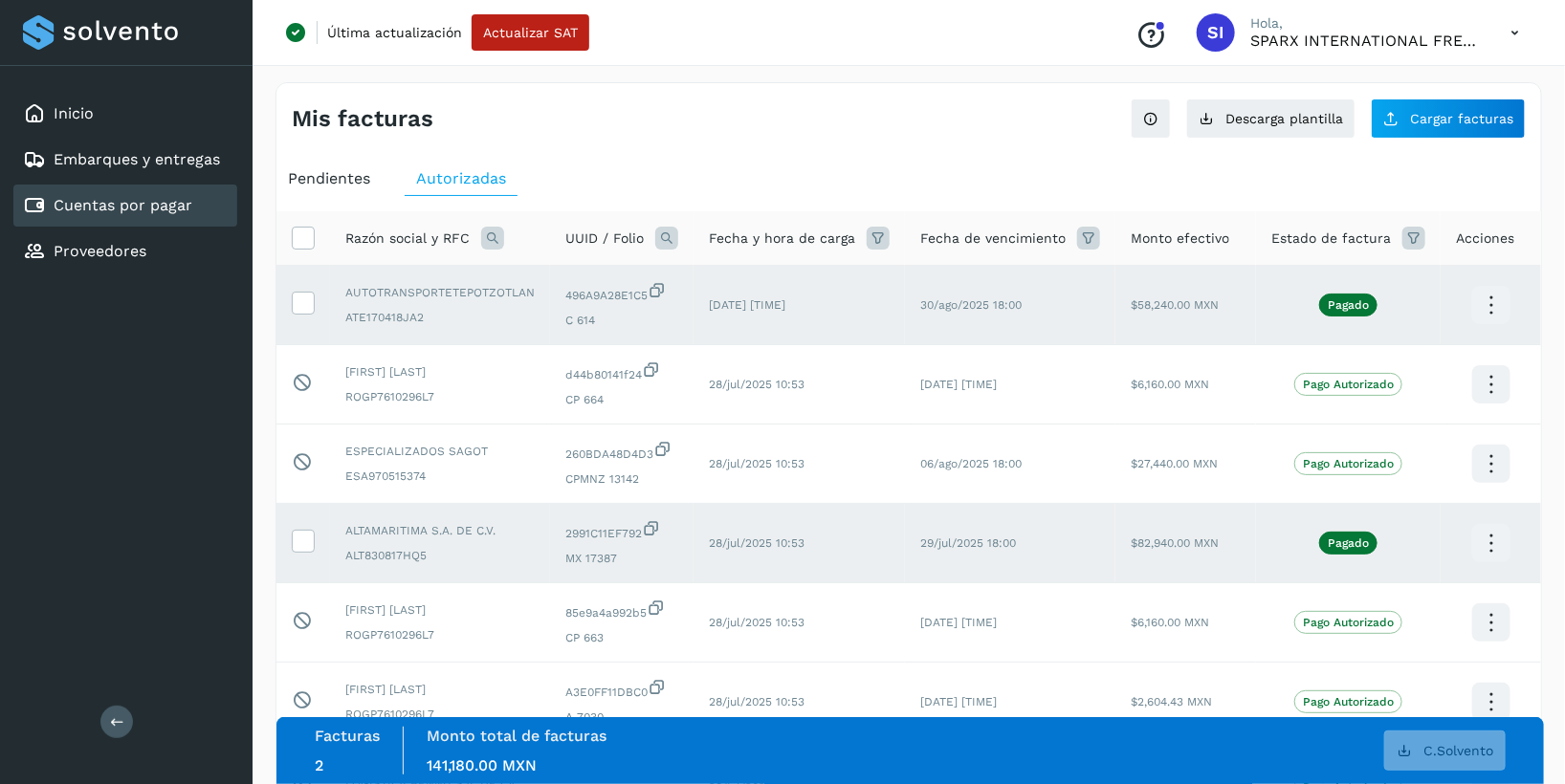 click at bounding box center (493, 238) 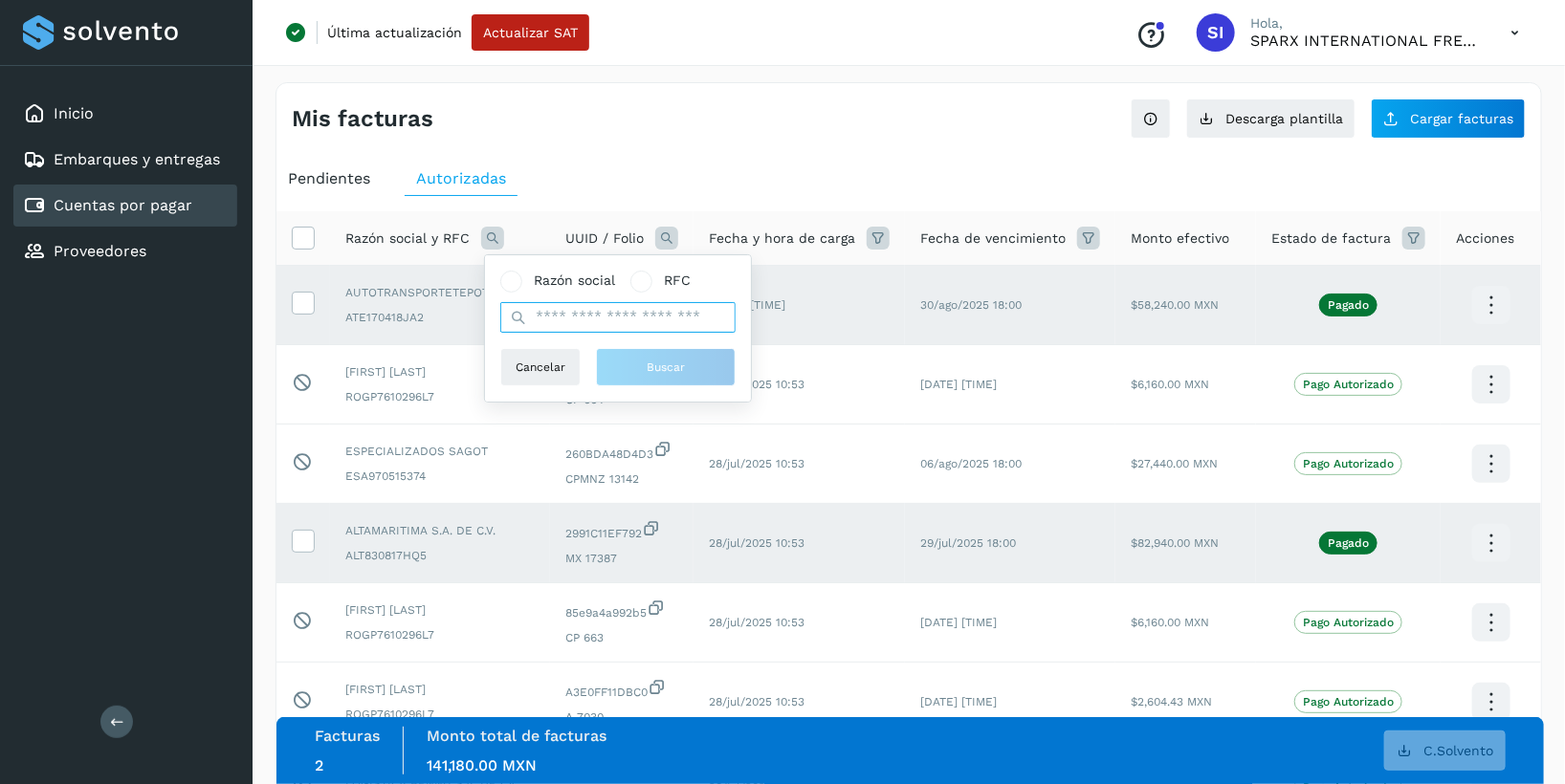 click at bounding box center (618, 317) 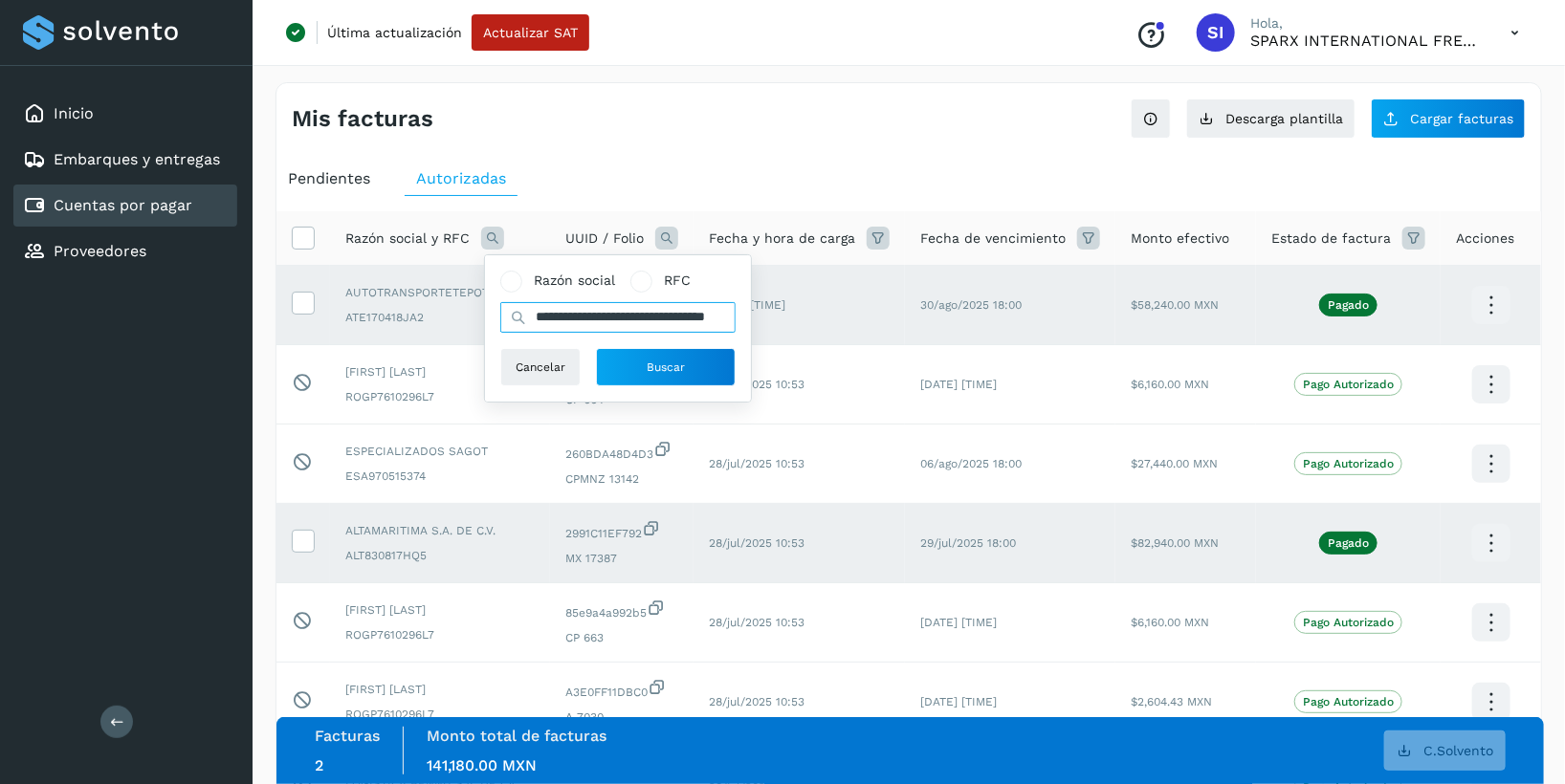 drag, startPoint x: 713, startPoint y: 316, endPoint x: 405, endPoint y: 256, distance: 313.78974 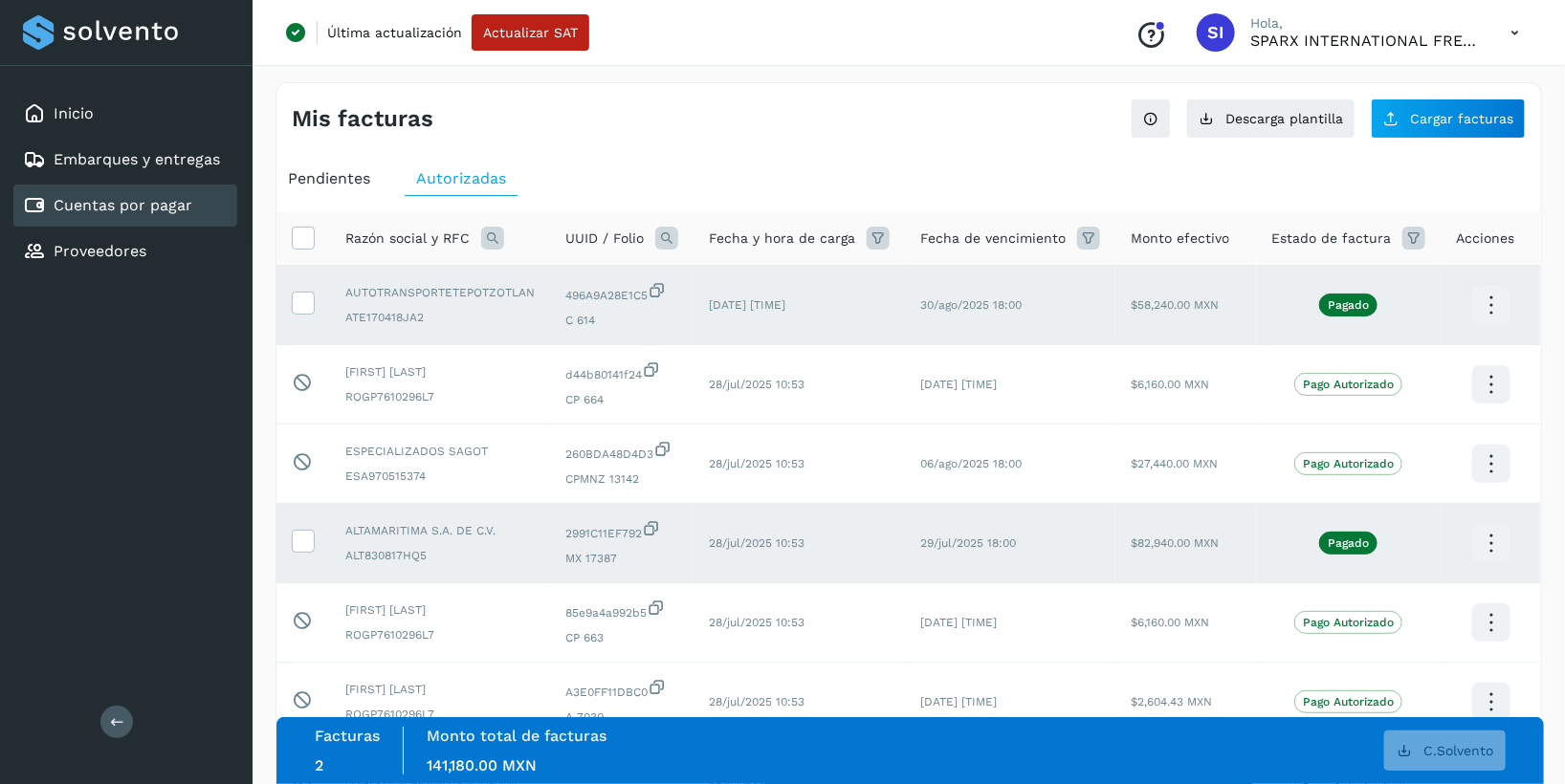 type on "**********" 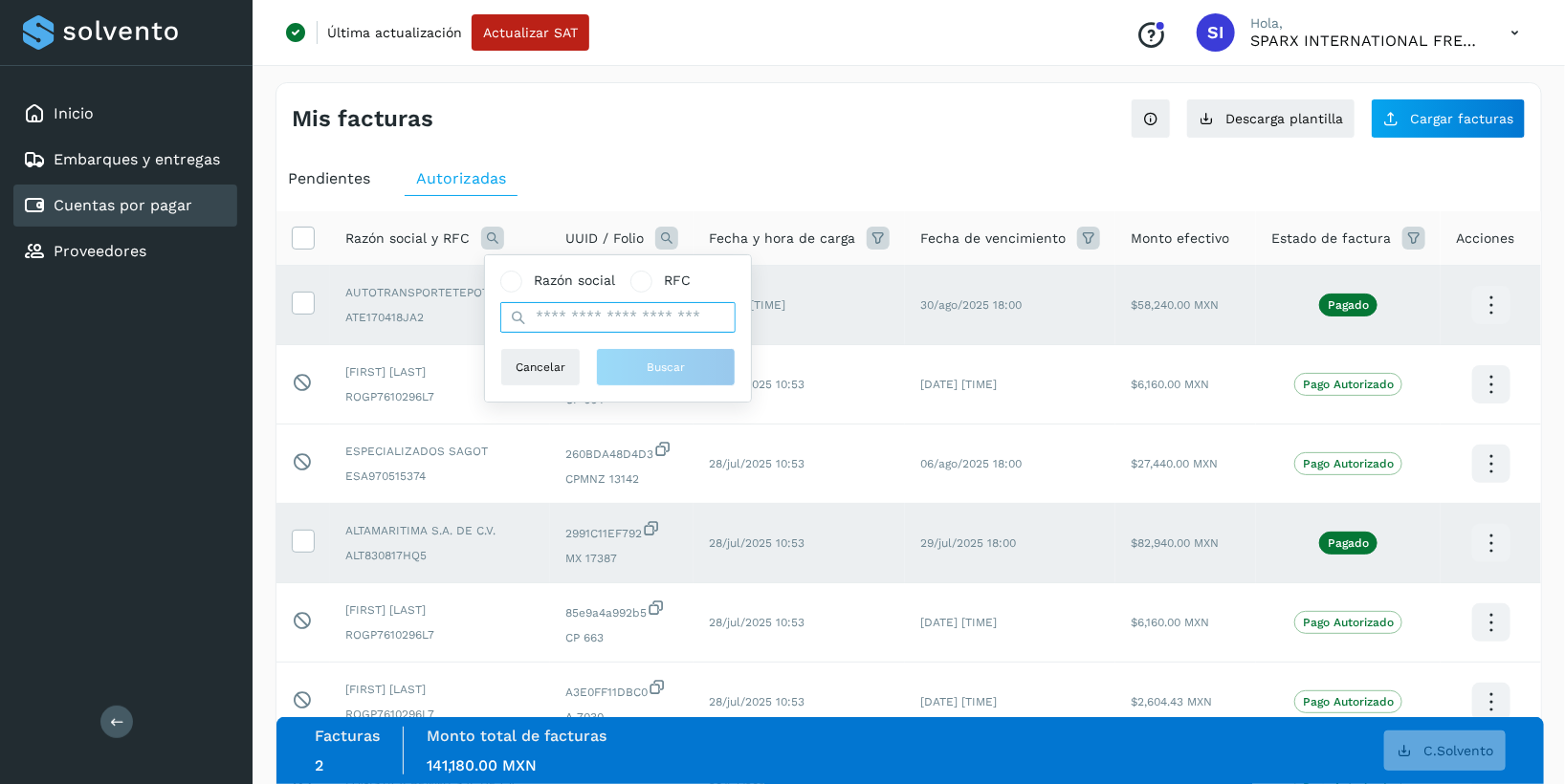 click at bounding box center [618, 317] 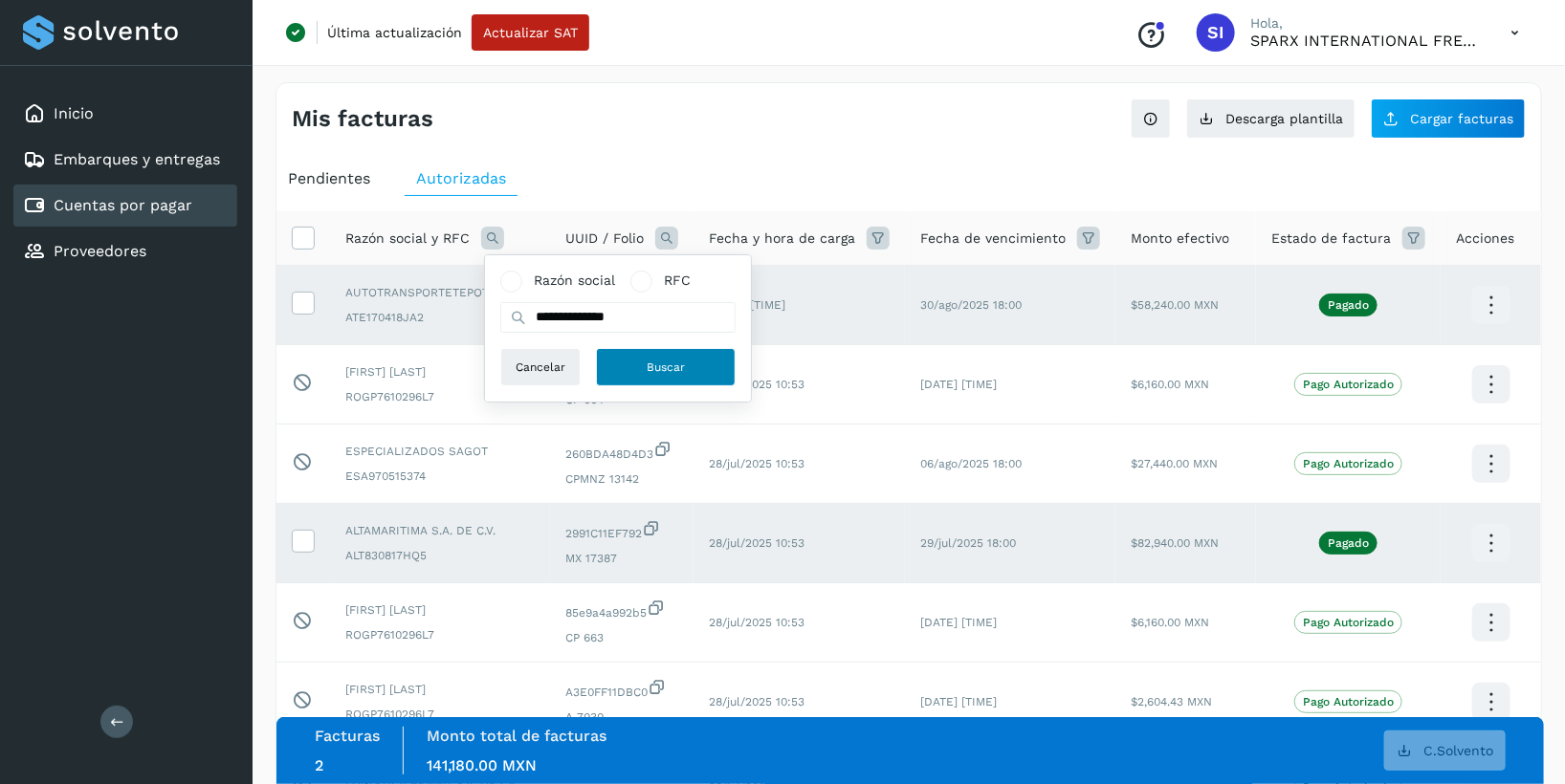 drag, startPoint x: 510, startPoint y: 287, endPoint x: 647, endPoint y: 373, distance: 161.756 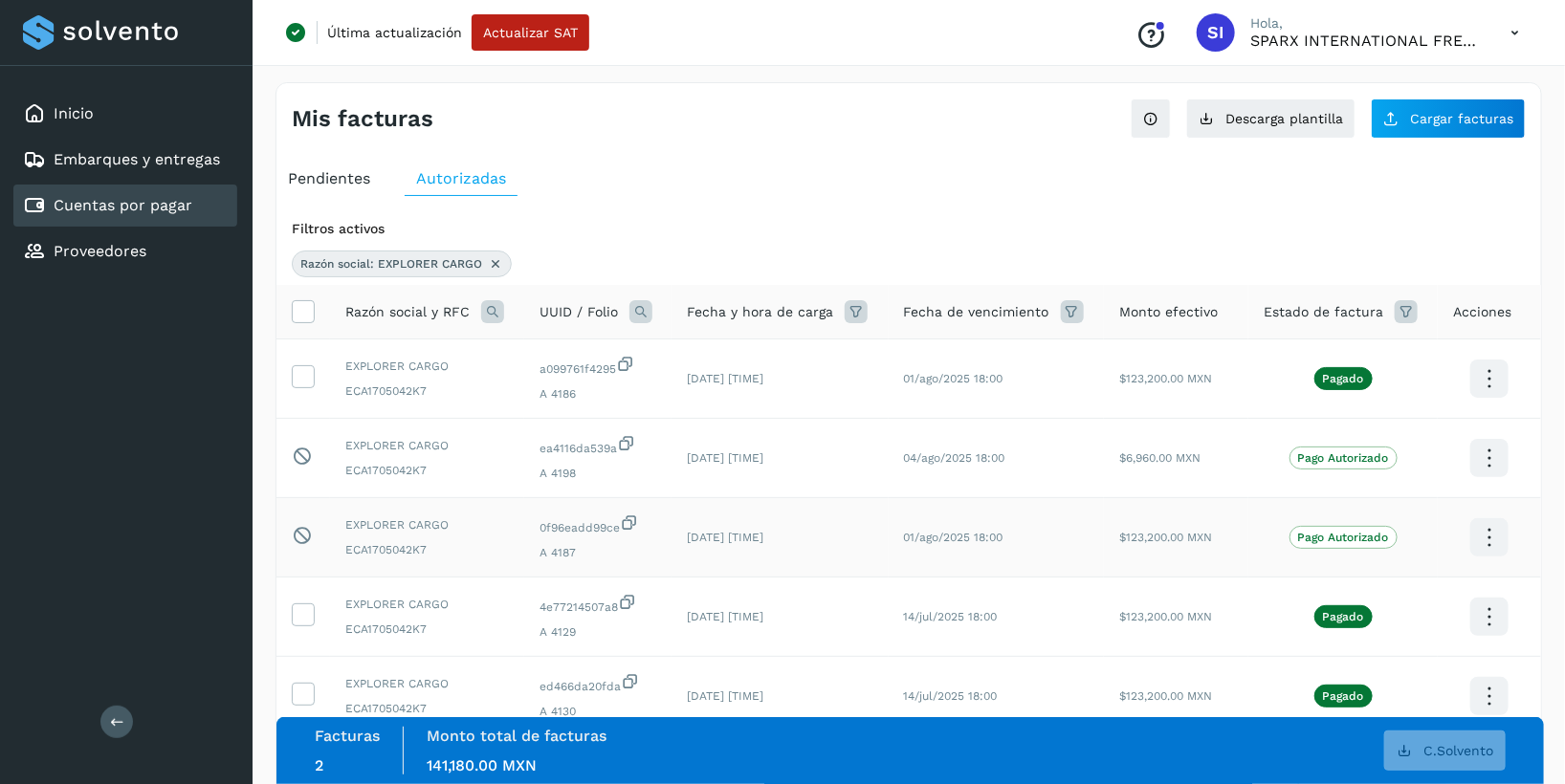click on "01/ago/2025 18:00" 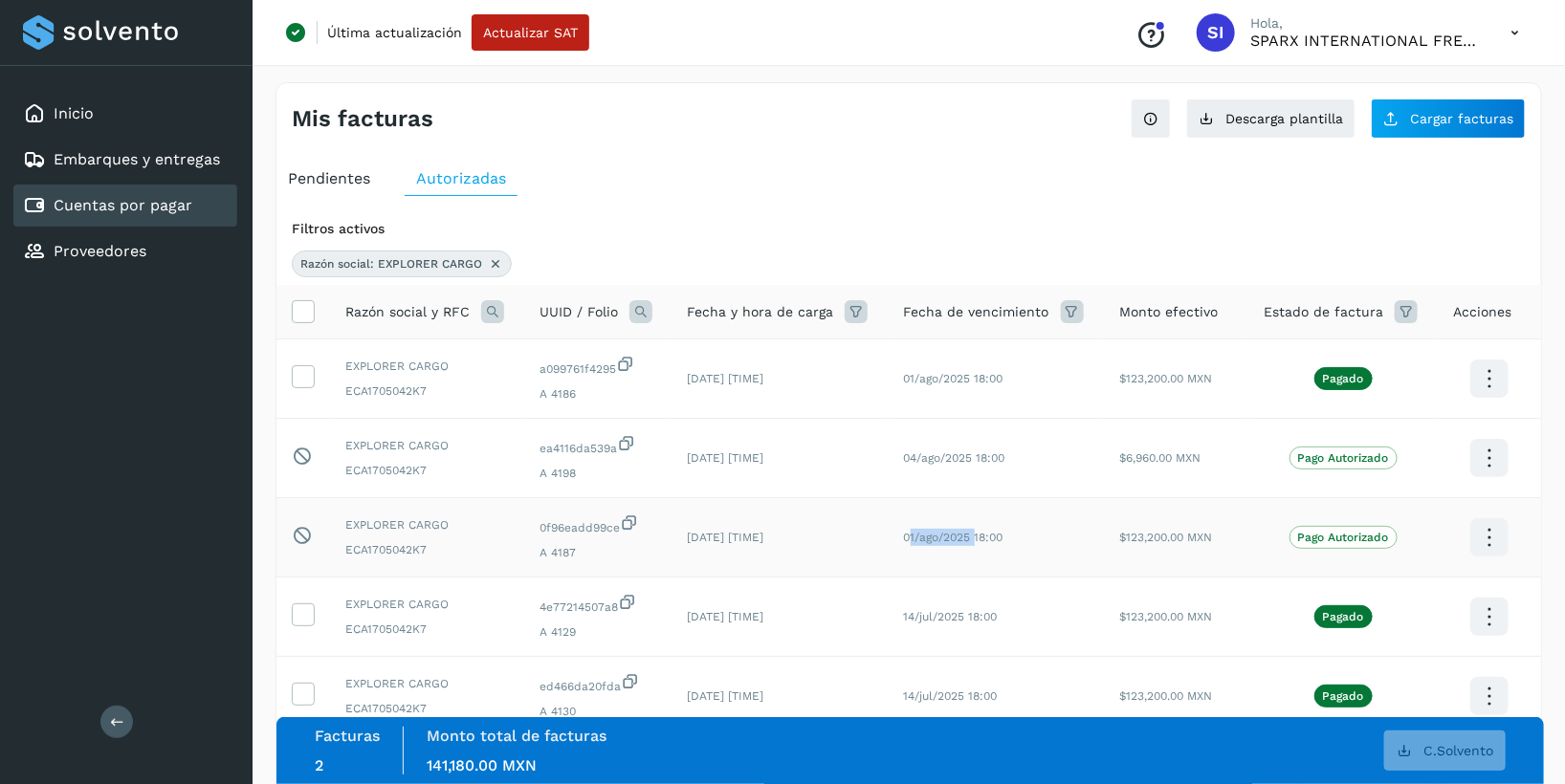 drag, startPoint x: 911, startPoint y: 542, endPoint x: 976, endPoint y: 541, distance: 65.007692 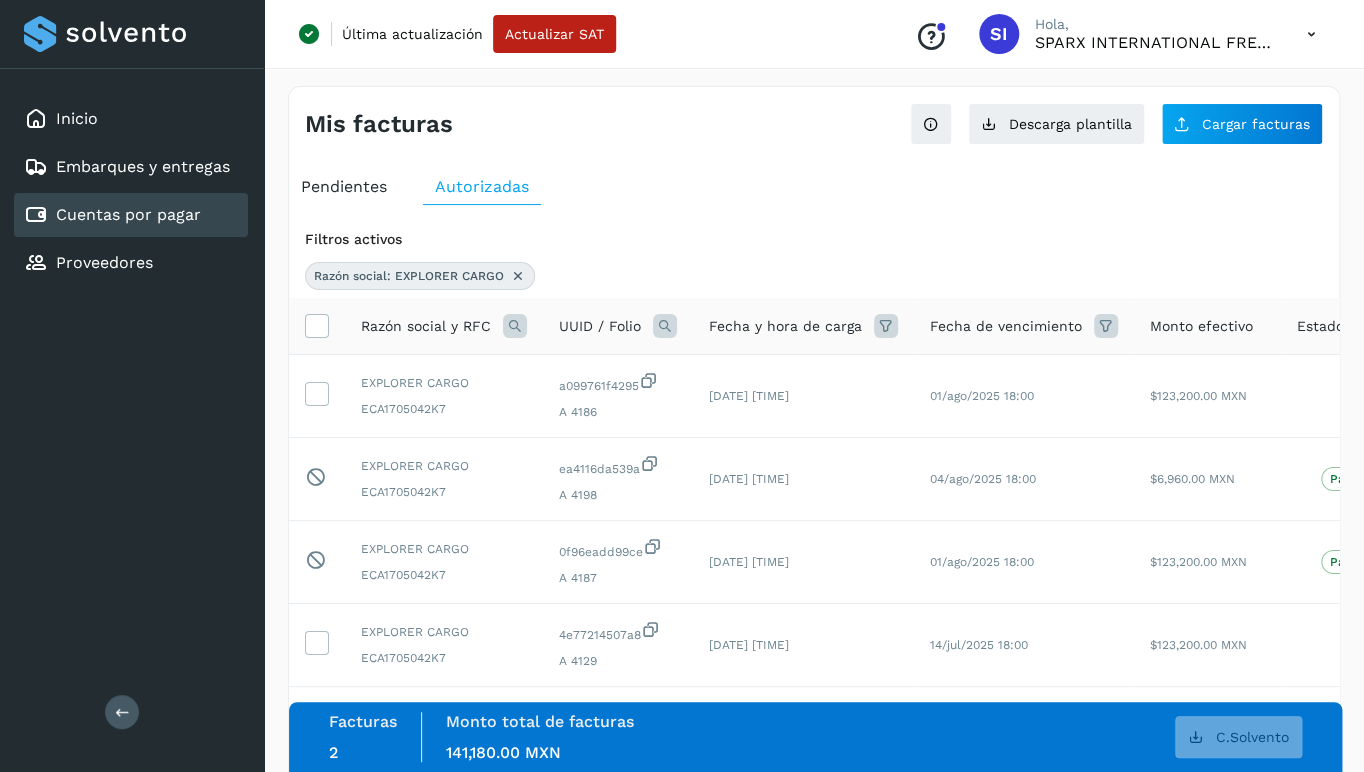 click at bounding box center [518, 276] 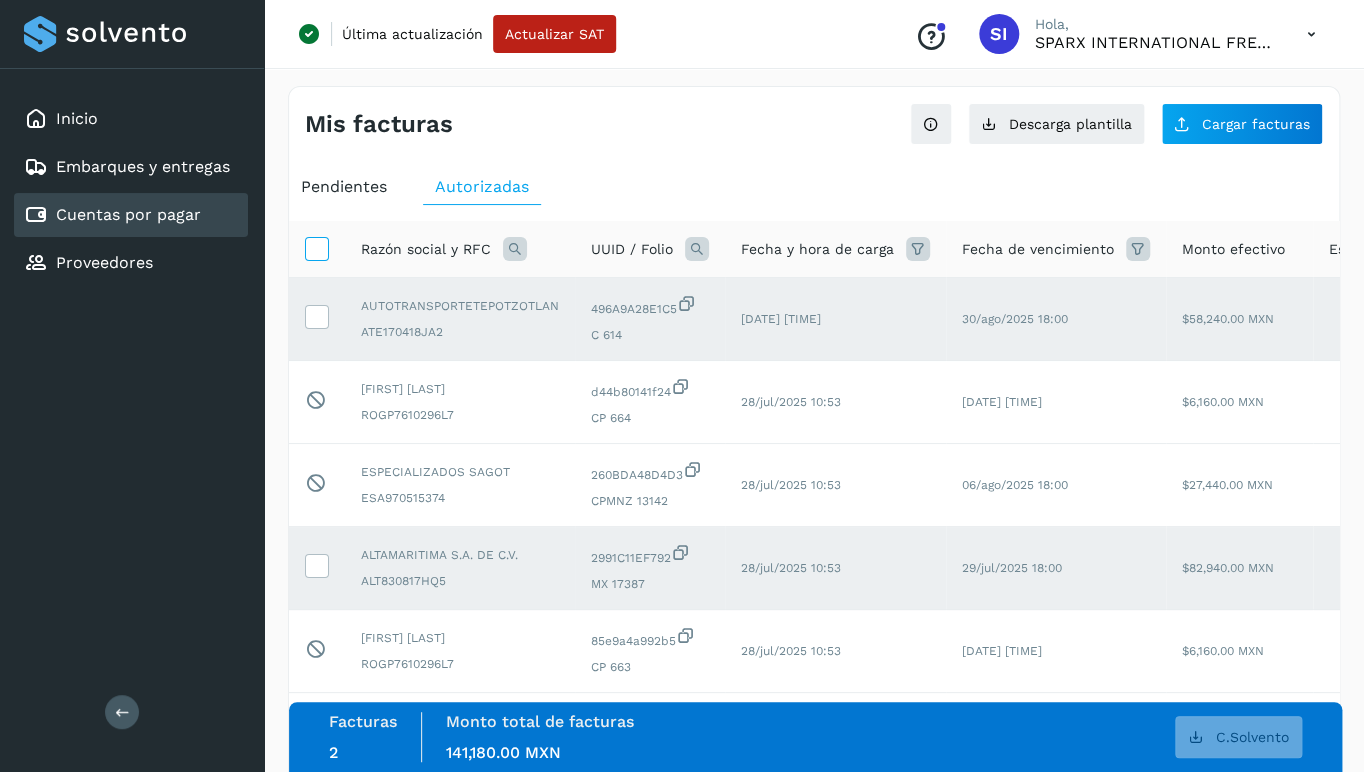 click at bounding box center [316, 247] 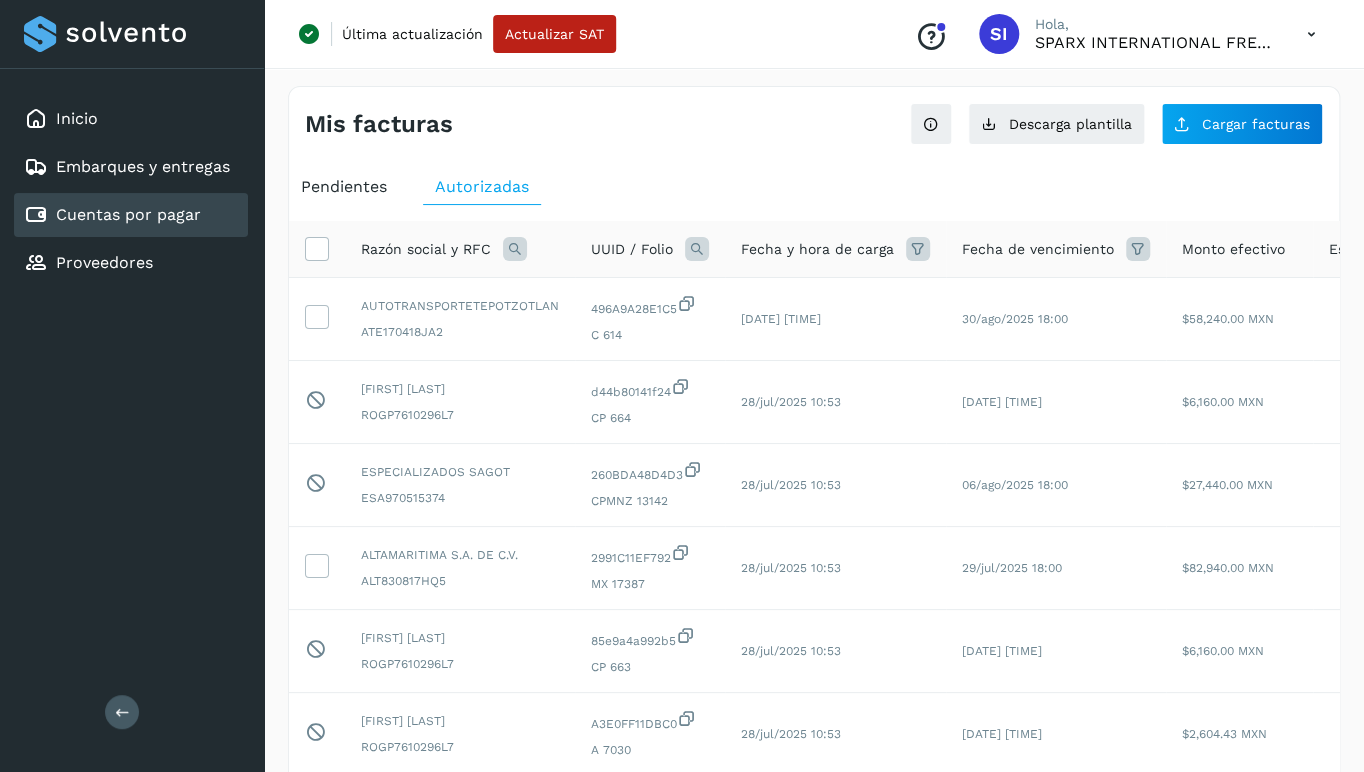 click at bounding box center (515, 249) 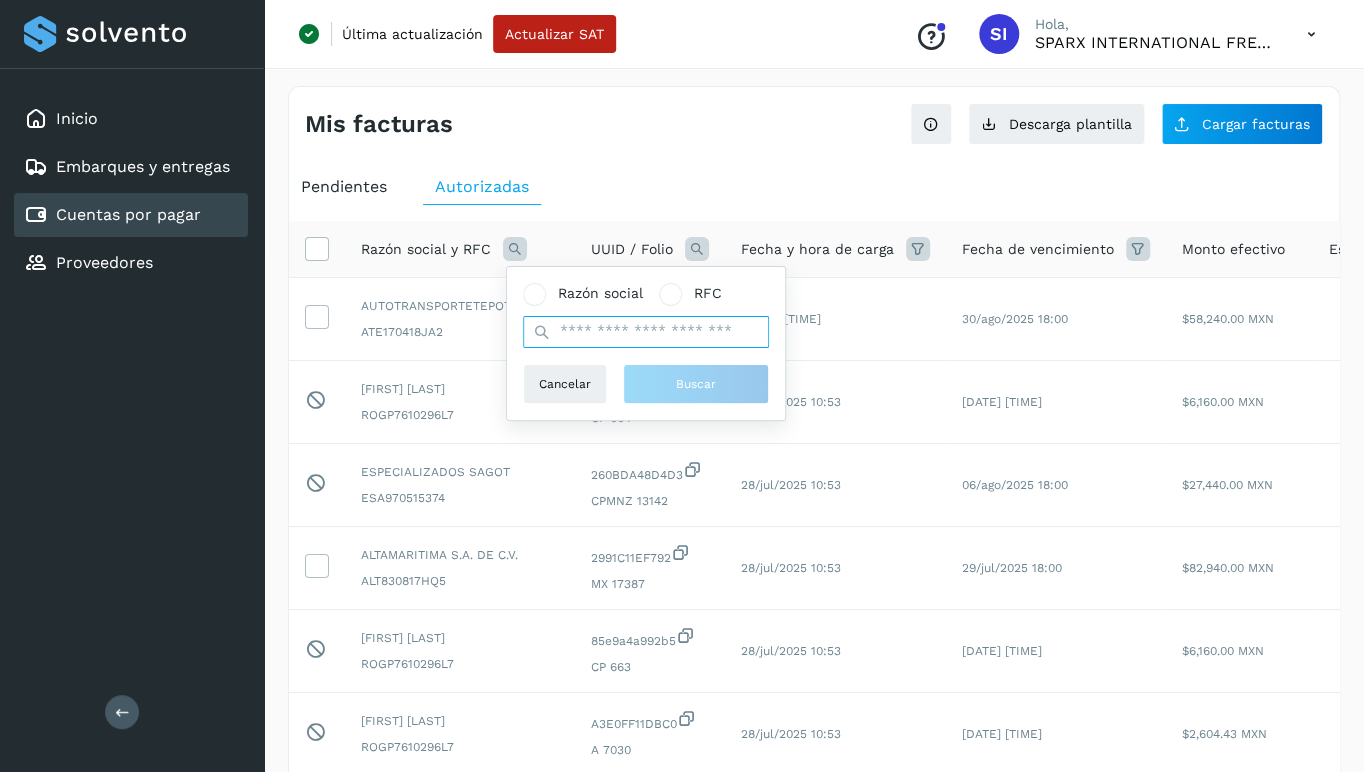 click at bounding box center [646, 332] 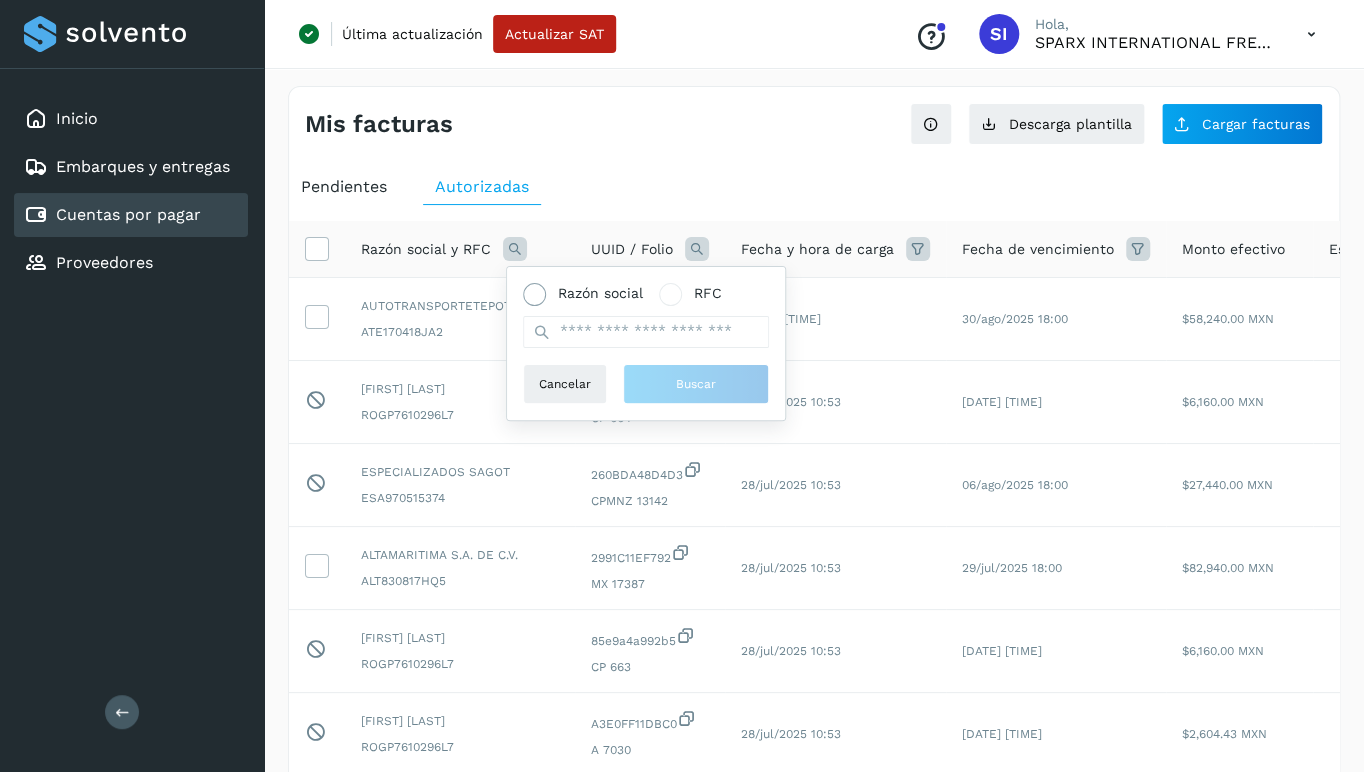 click on "Razón social" 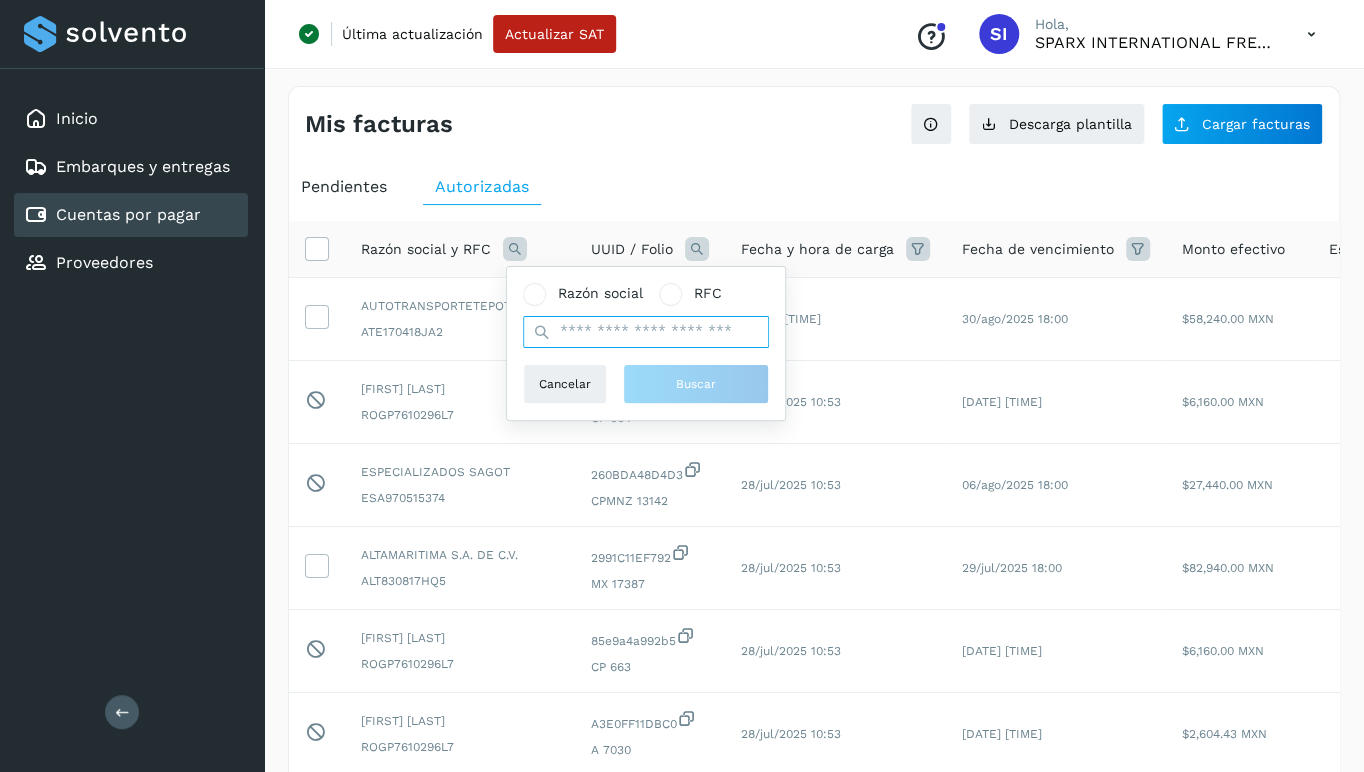 click at bounding box center [646, 332] 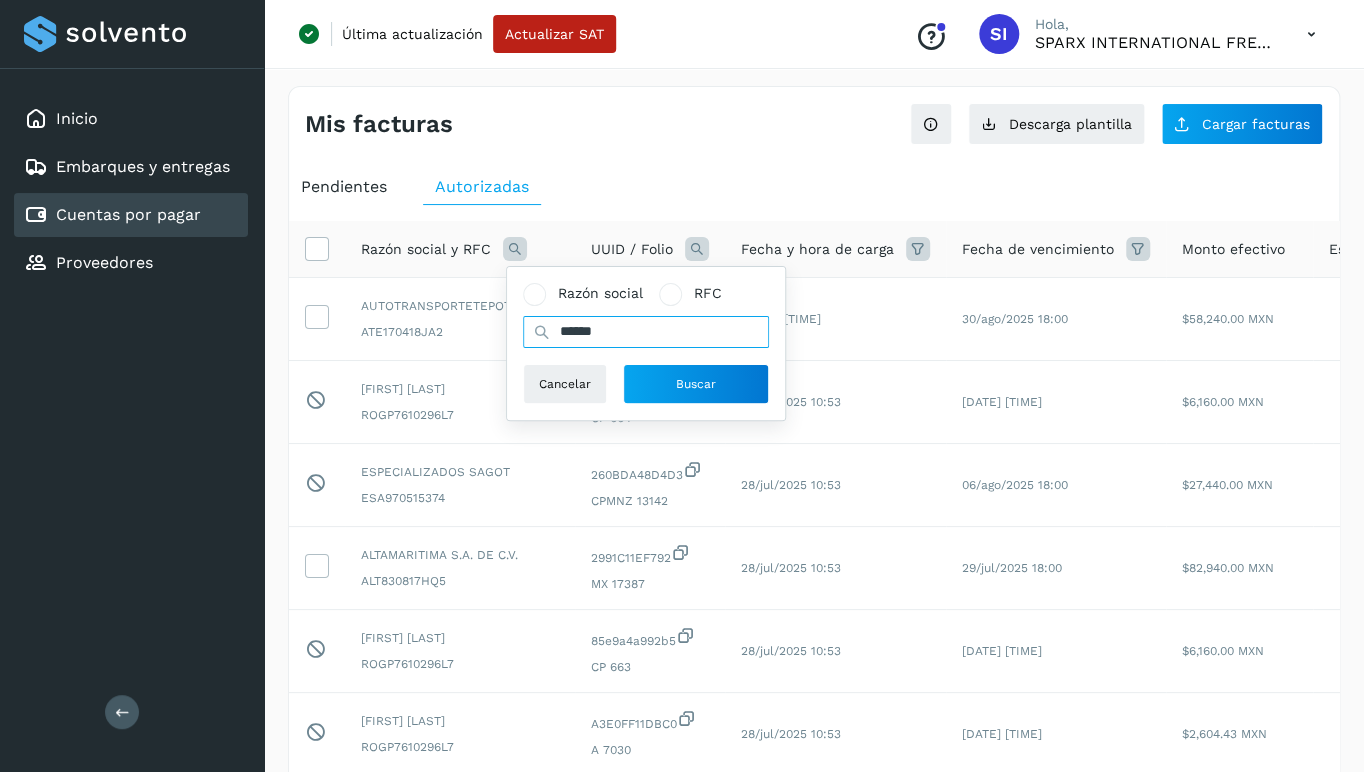 drag, startPoint x: 678, startPoint y: 329, endPoint x: 529, endPoint y: 330, distance: 149.00336 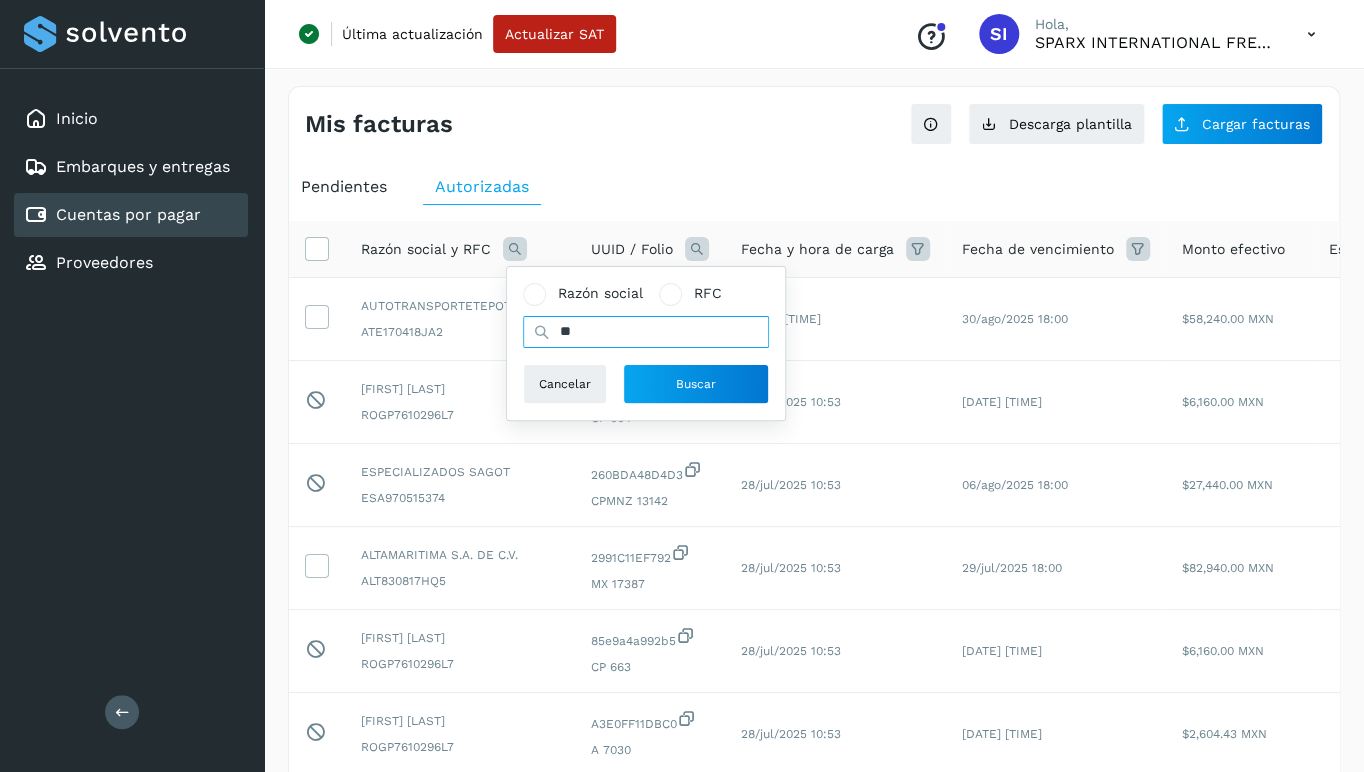 type on "*" 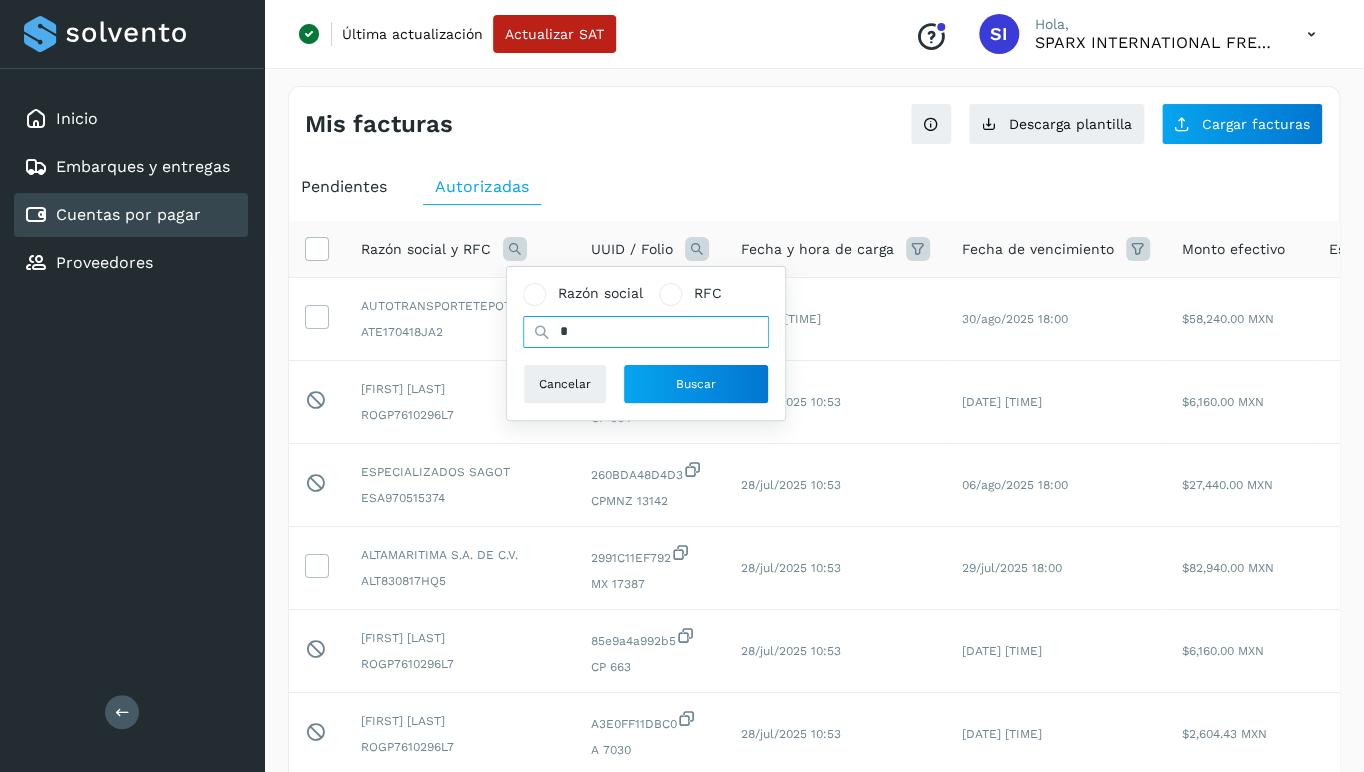 type 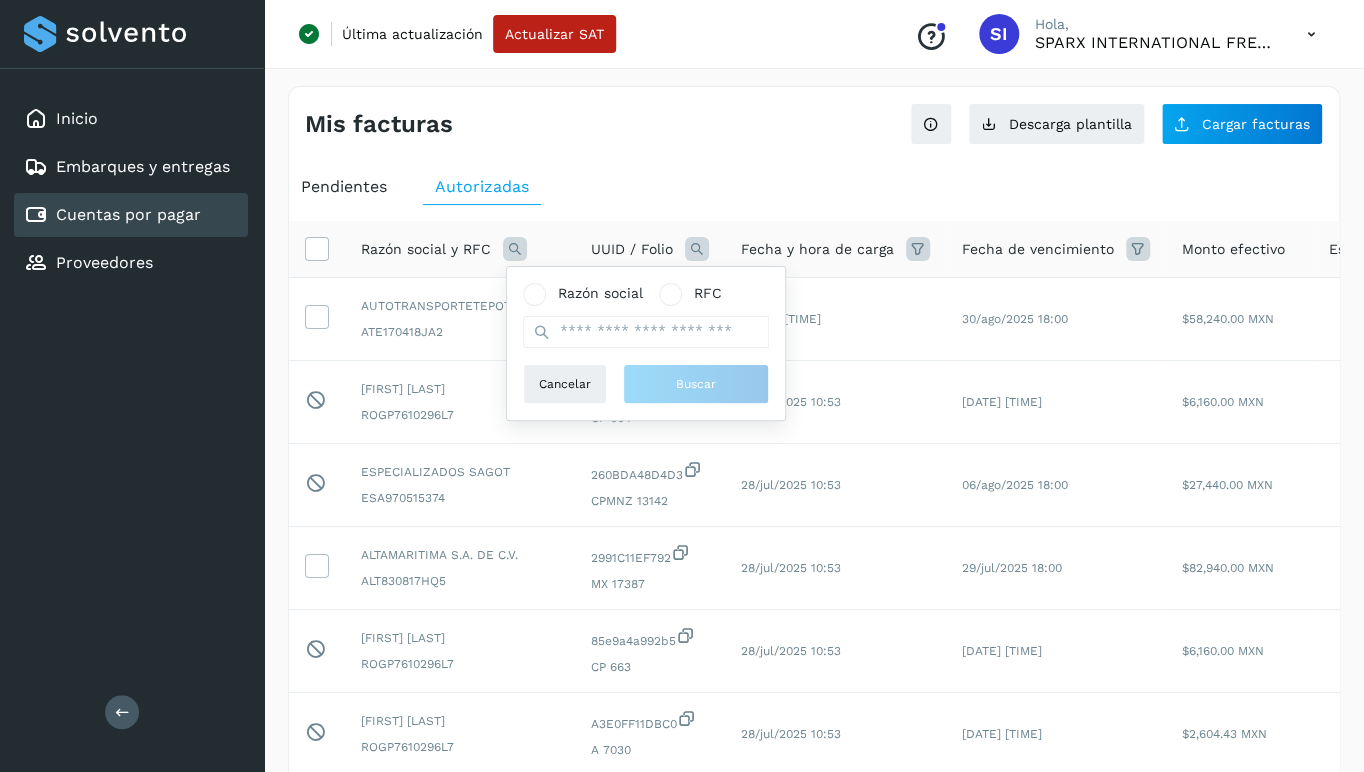 click on "Mis facturas
Ver instrucciones para cargar Facturas
Descarga plantilla Cargar facturas" at bounding box center [814, 116] 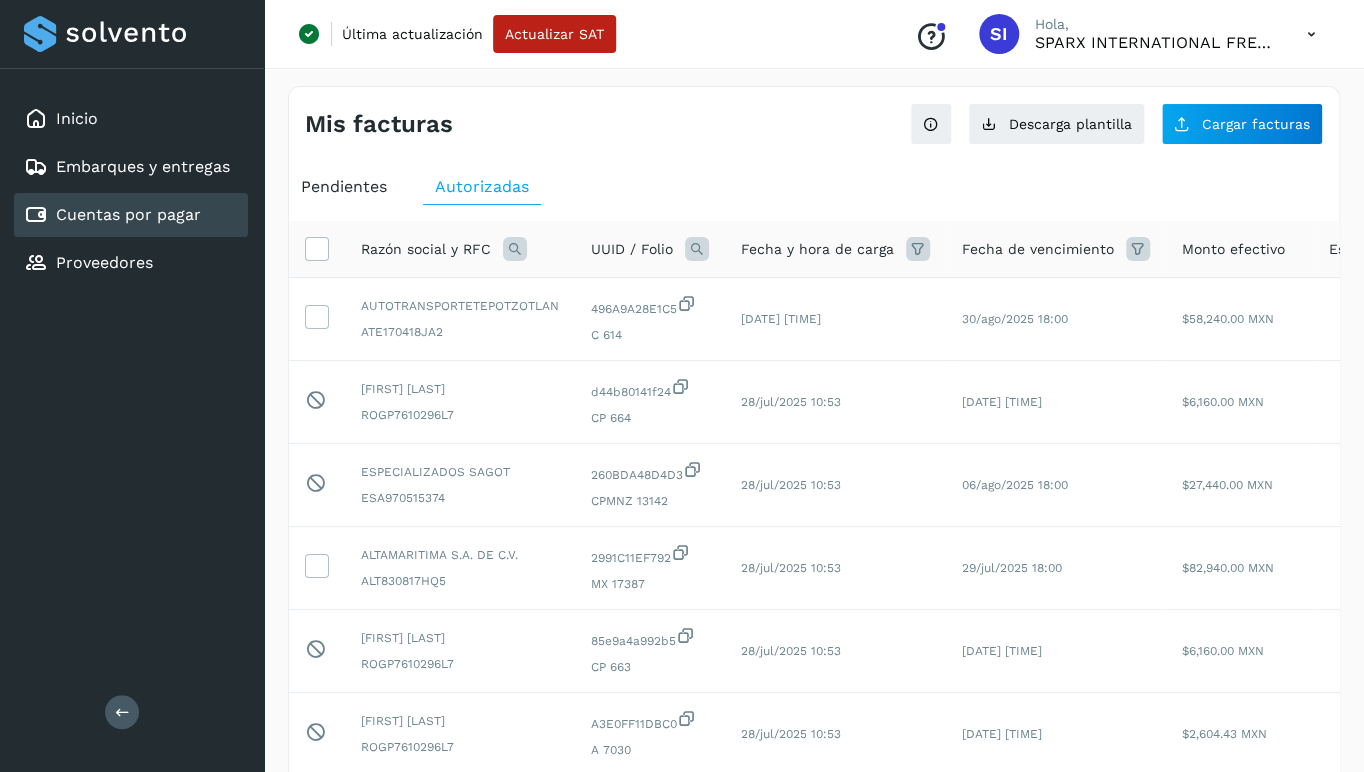 click at bounding box center (697, 249) 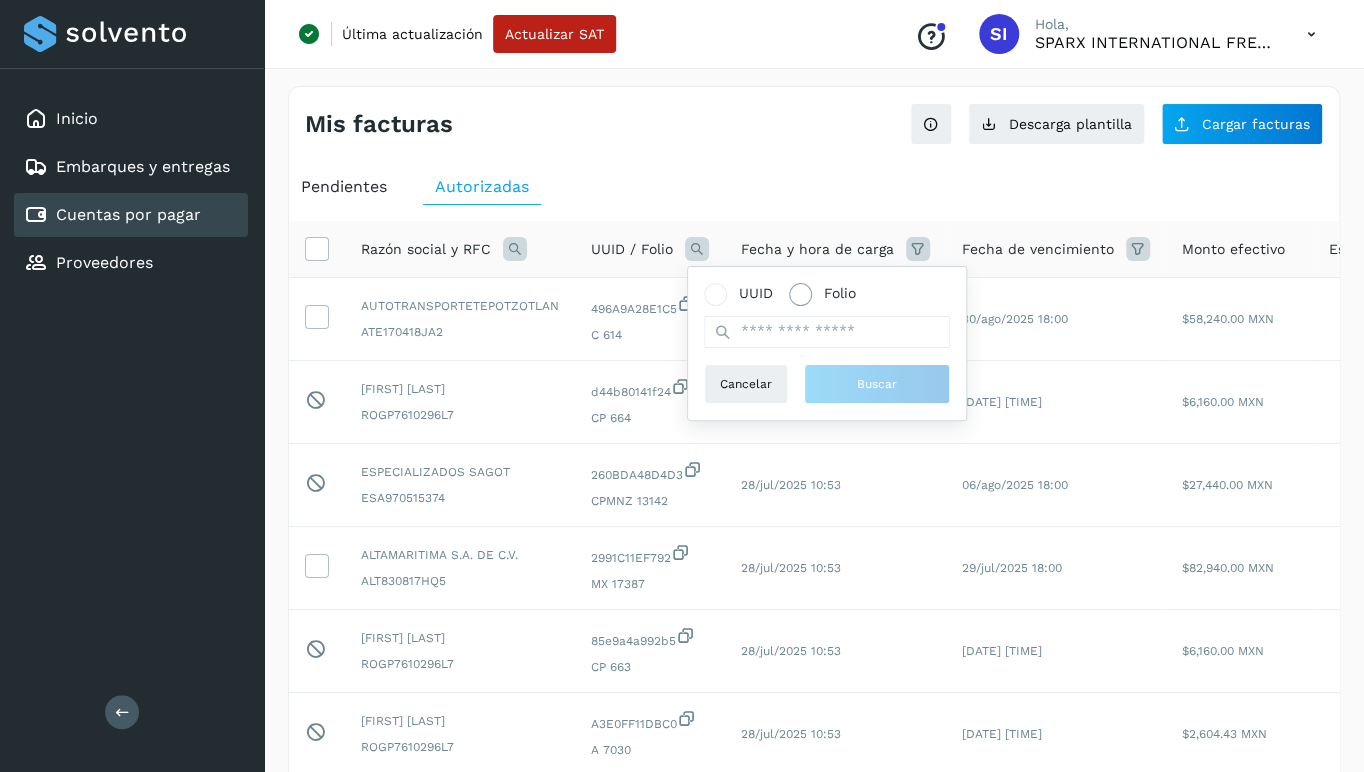 click at bounding box center (800, 294) 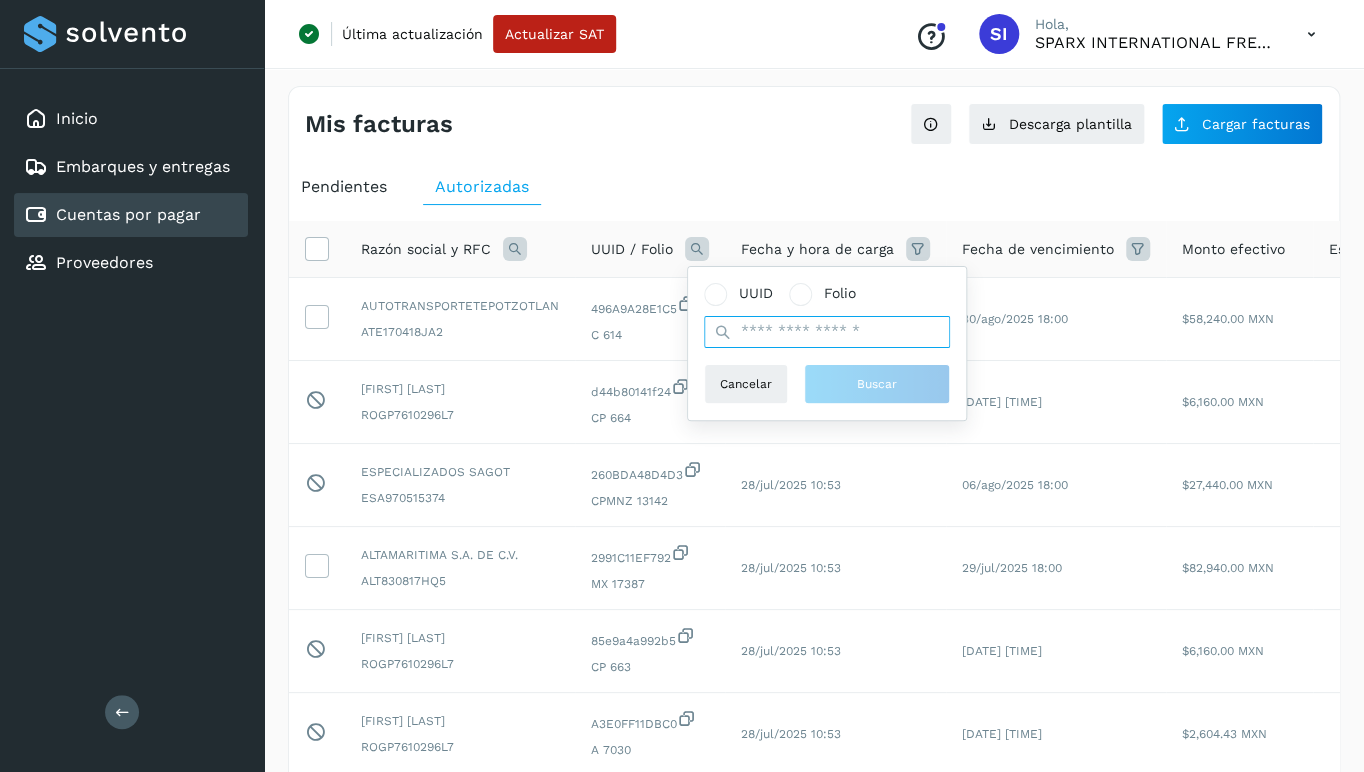 click at bounding box center [827, 332] 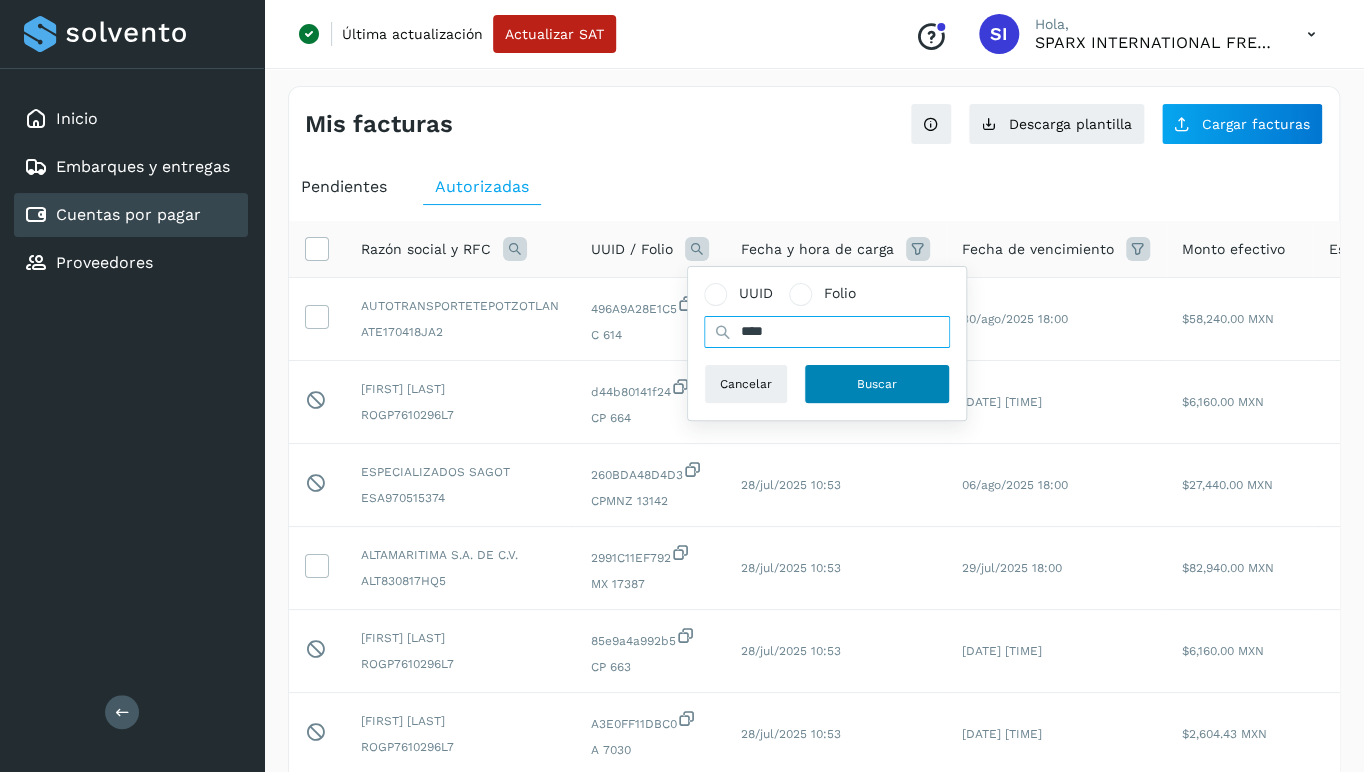 type on "****" 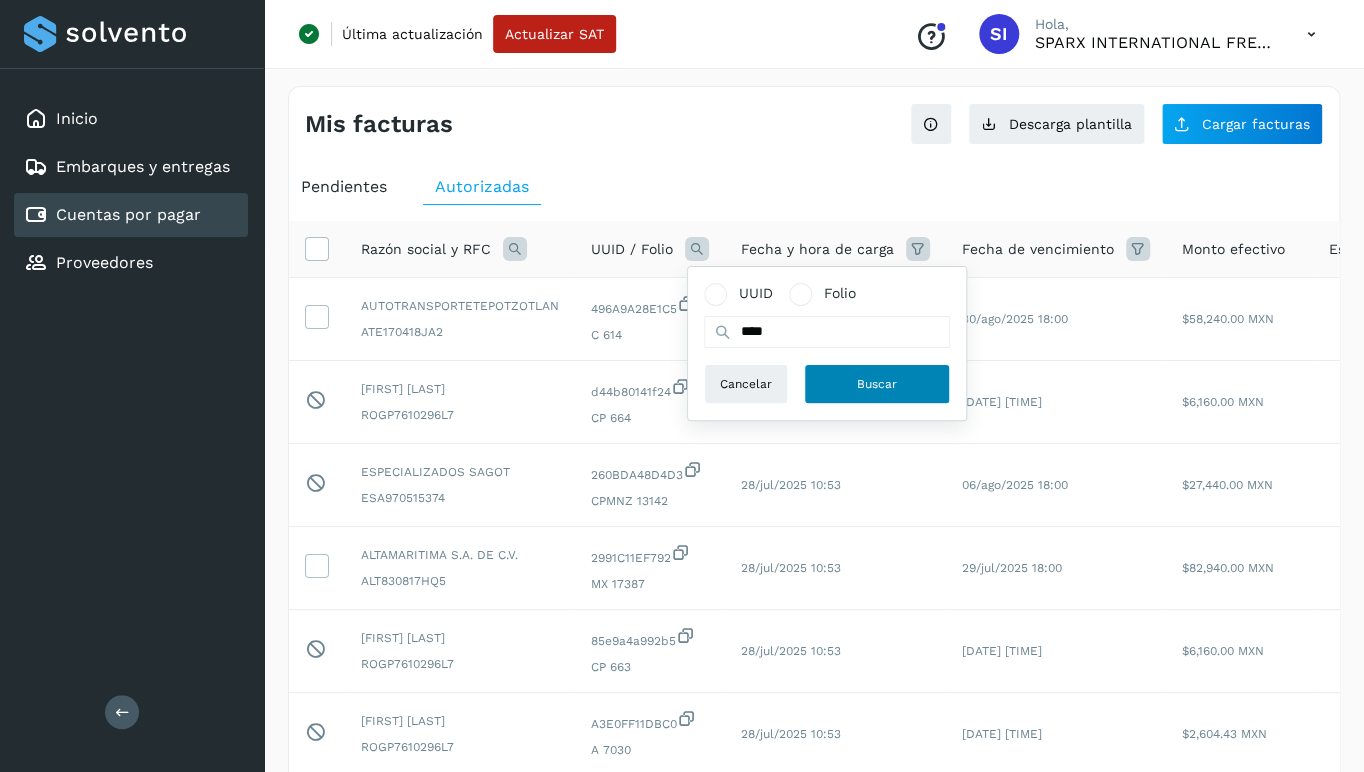 click on "Buscar" at bounding box center (877, 384) 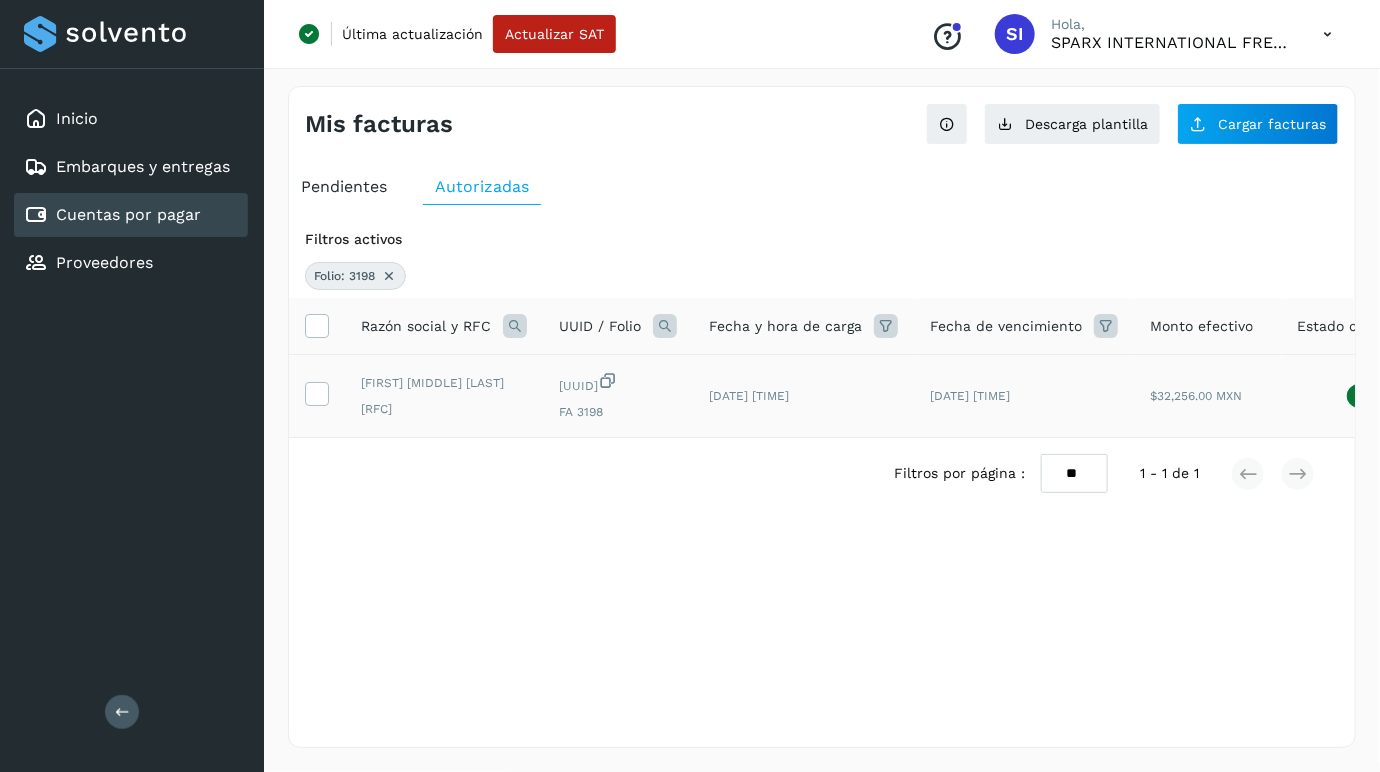 drag, startPoint x: 872, startPoint y: 444, endPoint x: 993, endPoint y: 447, distance: 121.037186 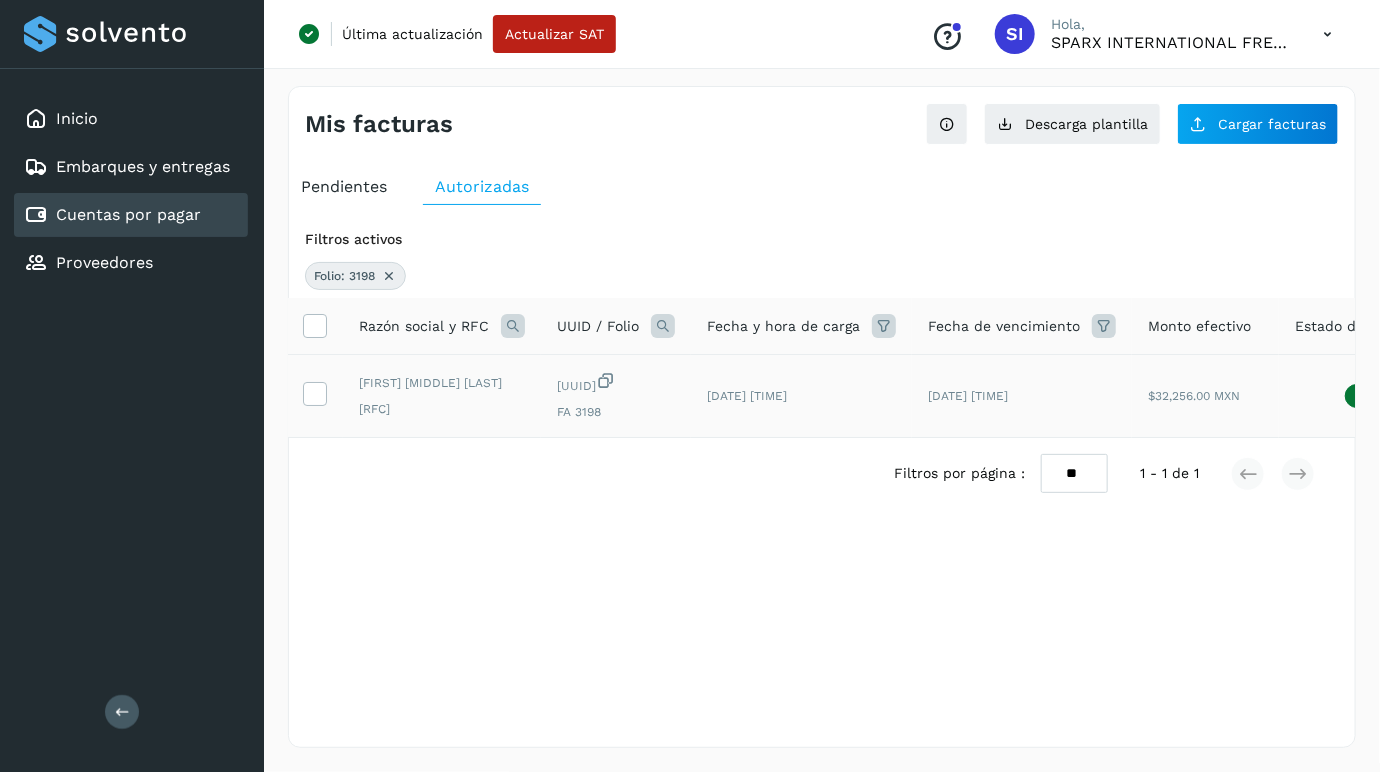 scroll, scrollTop: 0, scrollLeft: 55, axis: horizontal 